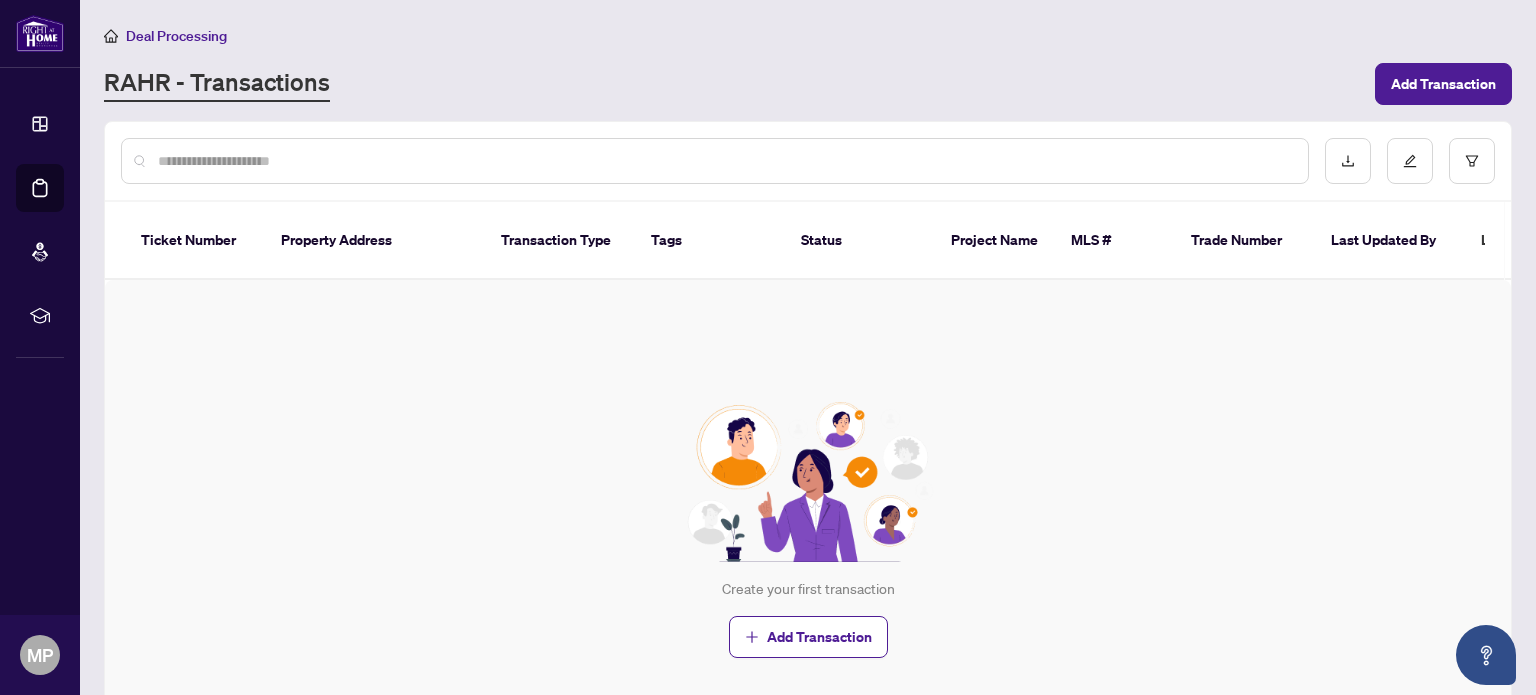 scroll, scrollTop: 0, scrollLeft: 0, axis: both 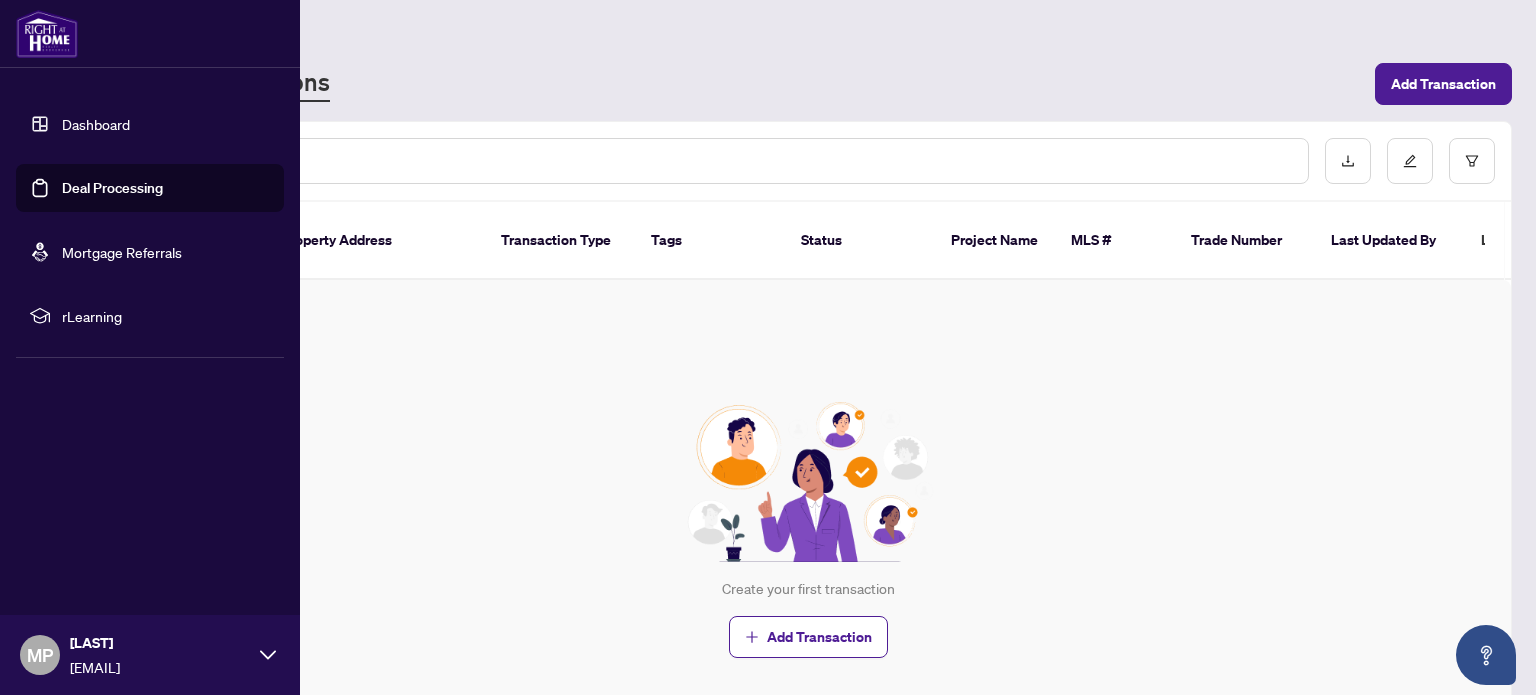click on "Dashboard" at bounding box center [96, 124] 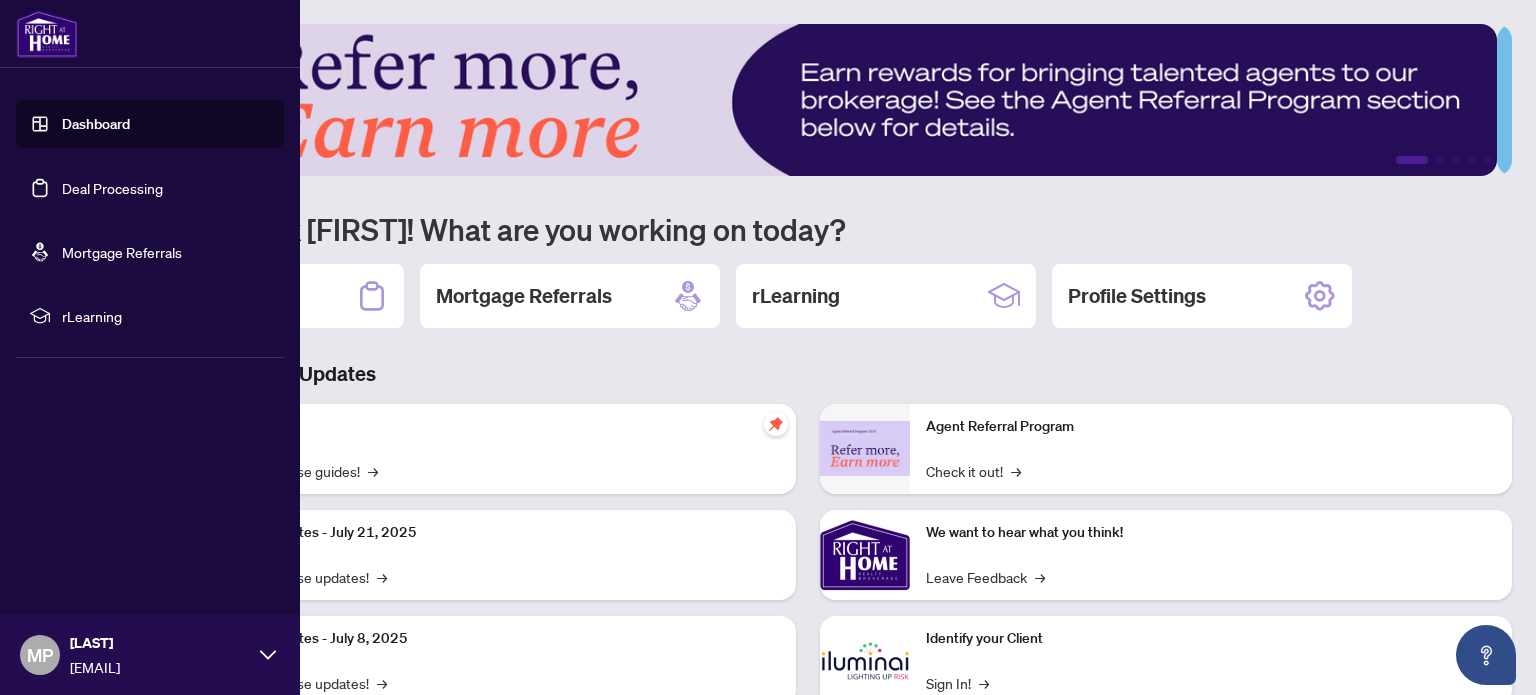 click on "Deal Processing" at bounding box center (112, 188) 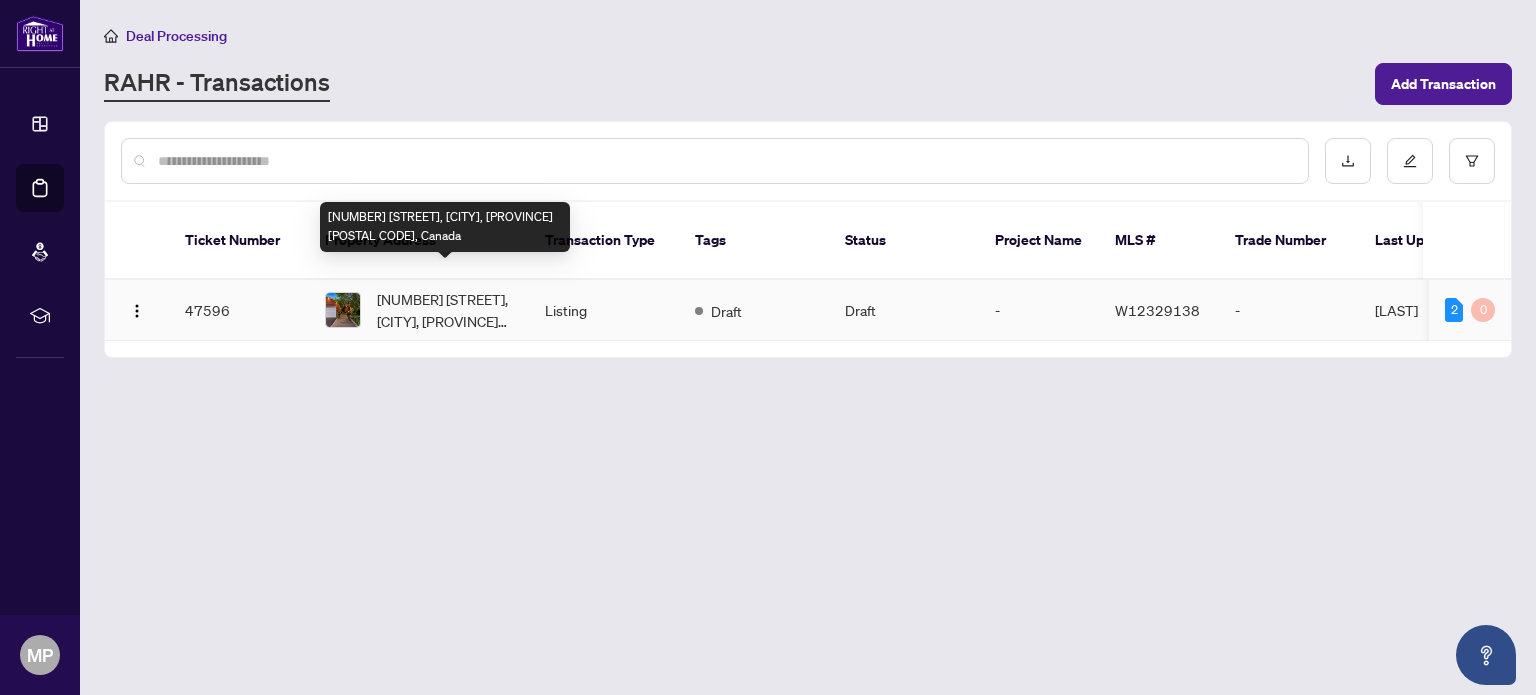 click on "[NUMBER] [STREET], [CITY], [PROVINCE] [POSTAL CODE], Canada" at bounding box center [445, 310] 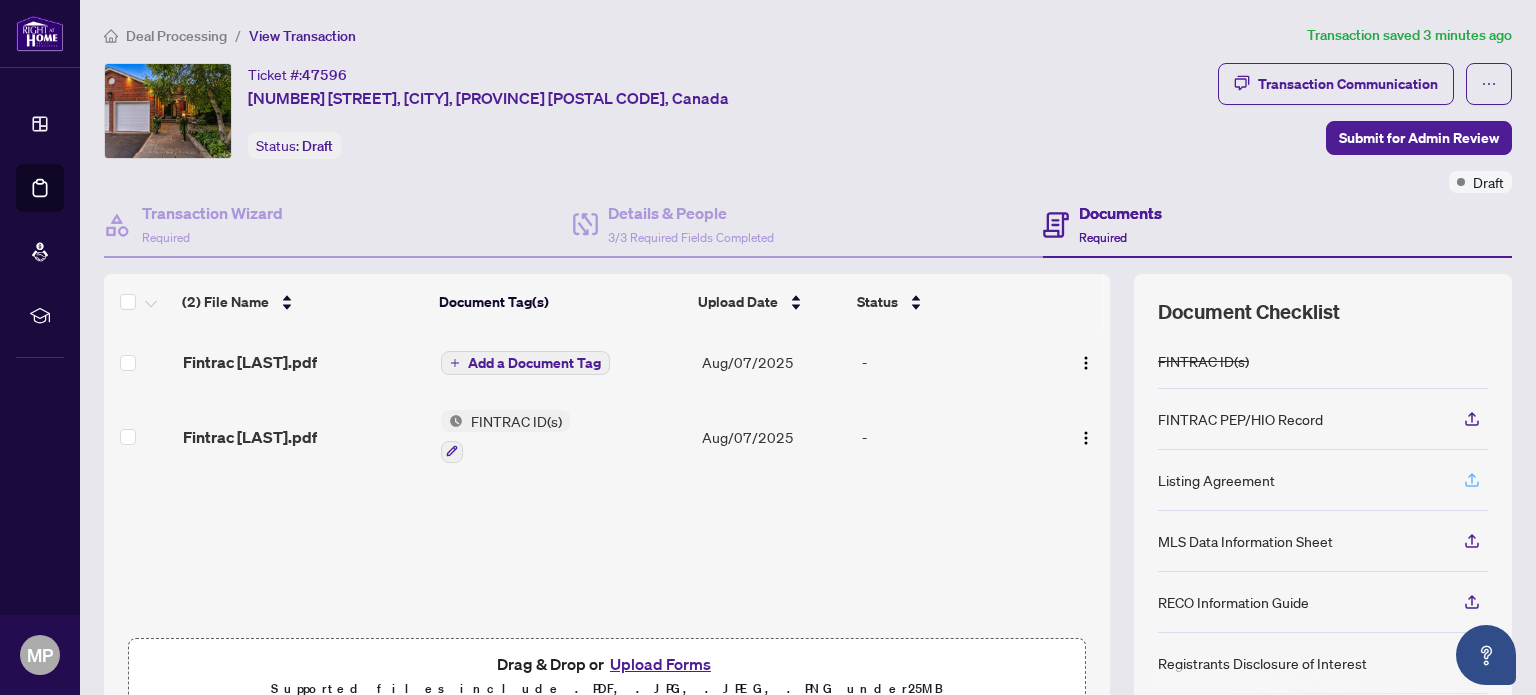 click 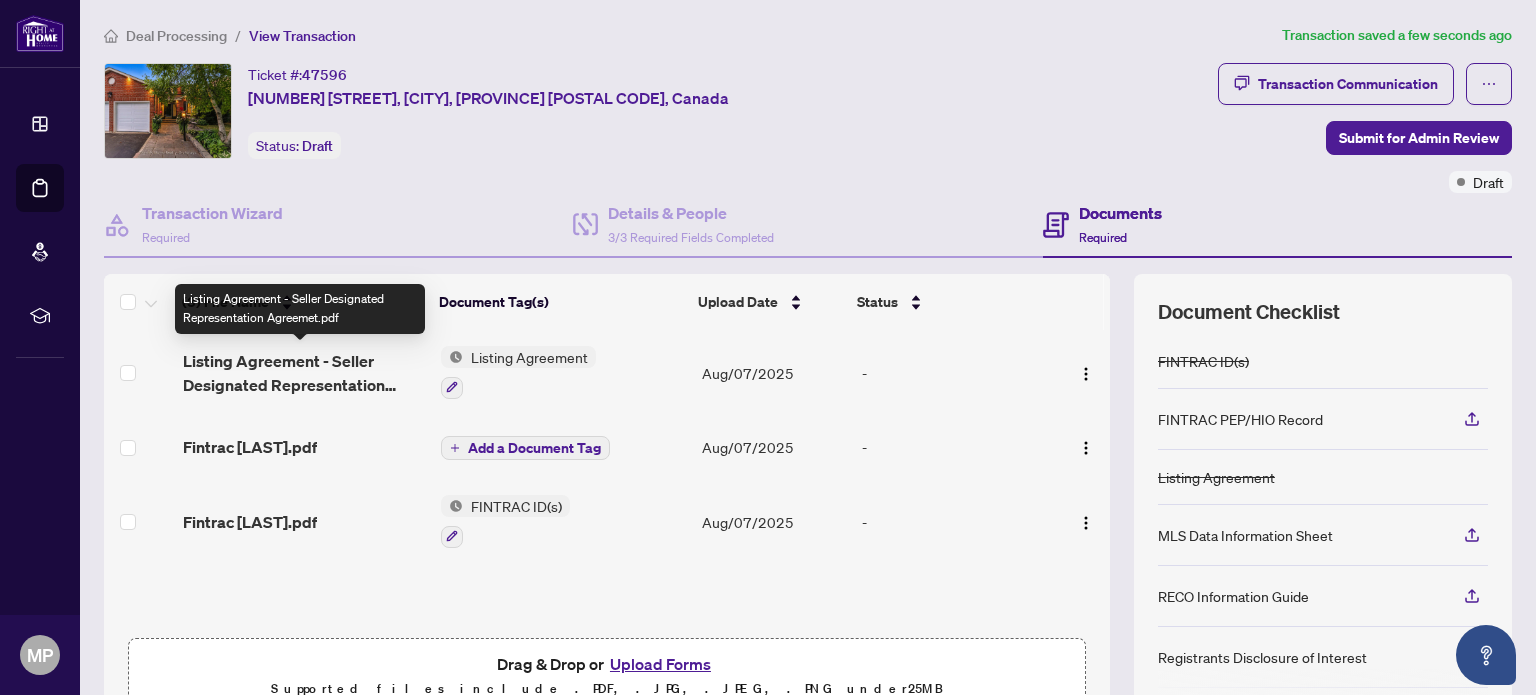 click on "Listing Agreement - Seller Designated Representation Agreemet.pdf" at bounding box center [304, 373] 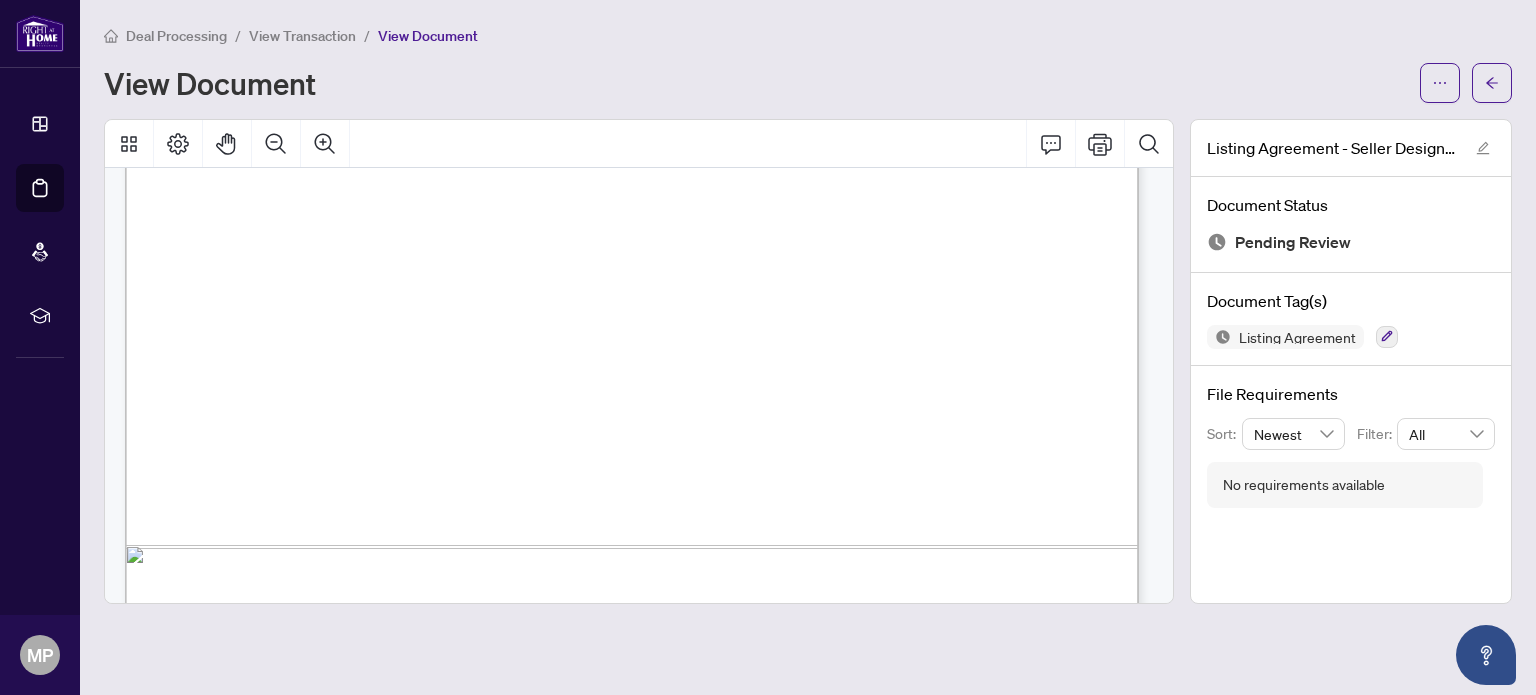 scroll, scrollTop: 6296, scrollLeft: 0, axis: vertical 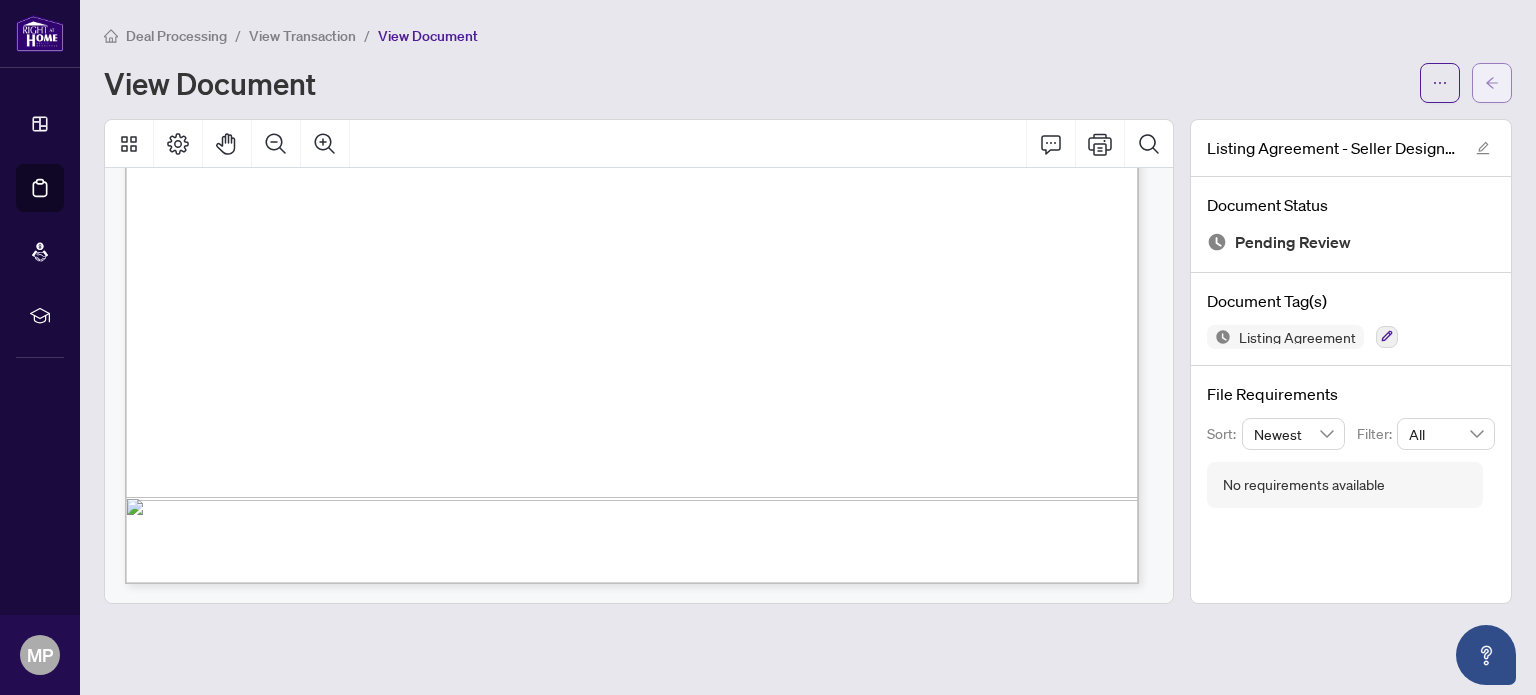 click 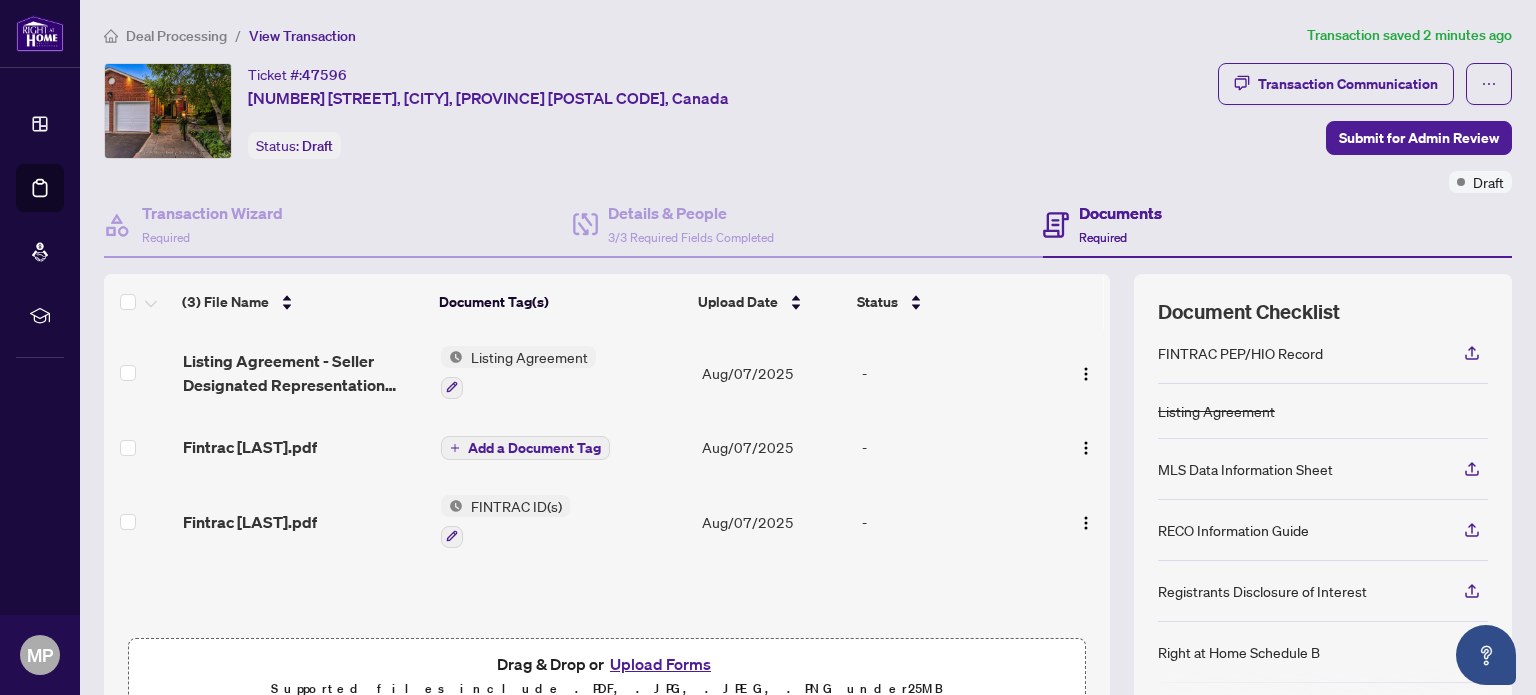 scroll, scrollTop: 100, scrollLeft: 0, axis: vertical 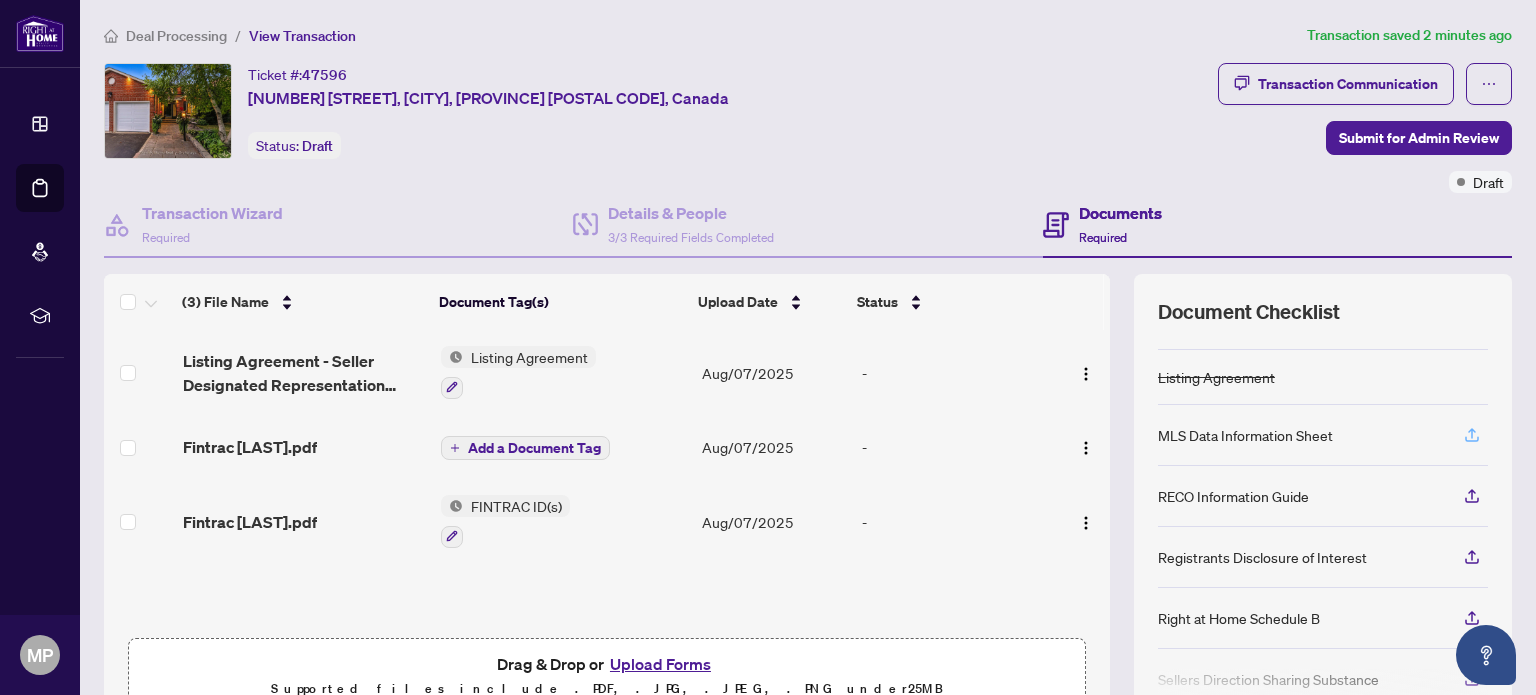 click 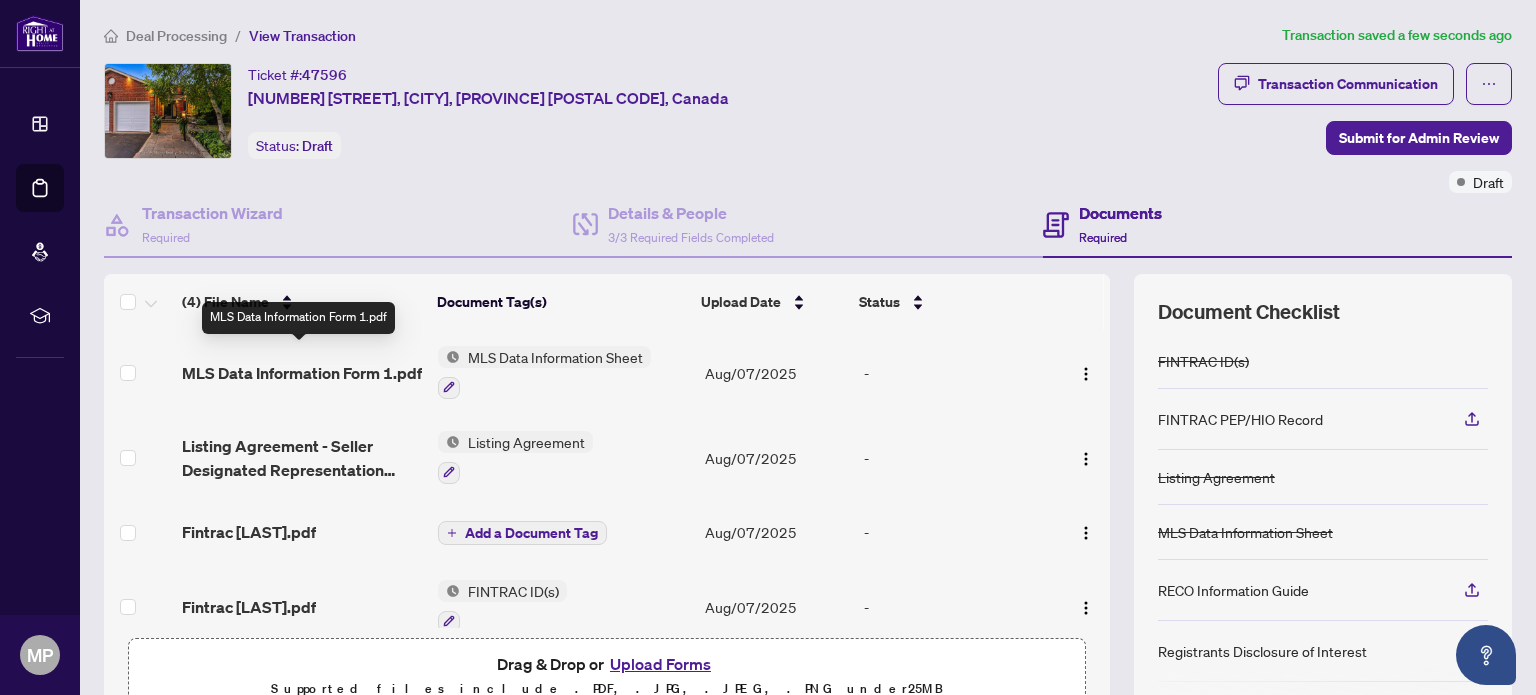 click on "MLS Data Information Form 1.pdf" at bounding box center (302, 373) 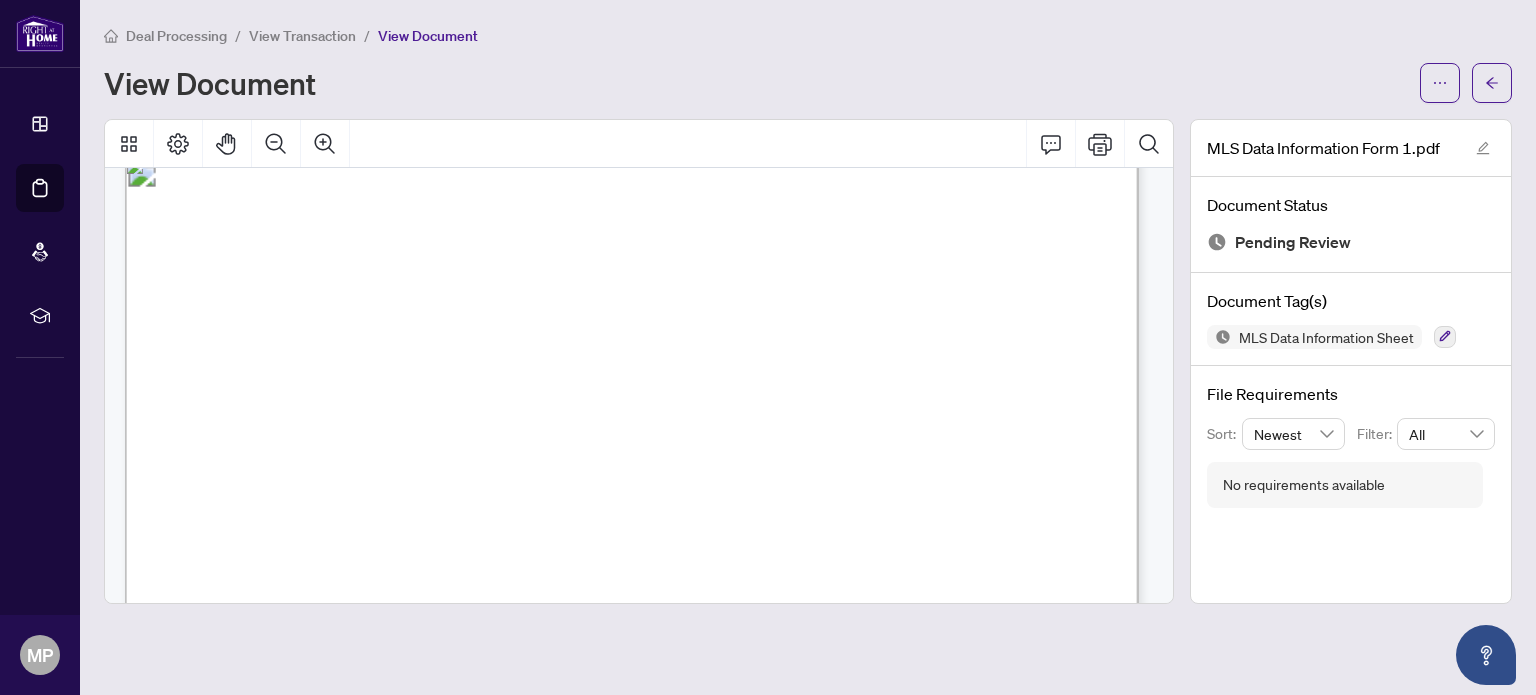 scroll, scrollTop: 6, scrollLeft: 0, axis: vertical 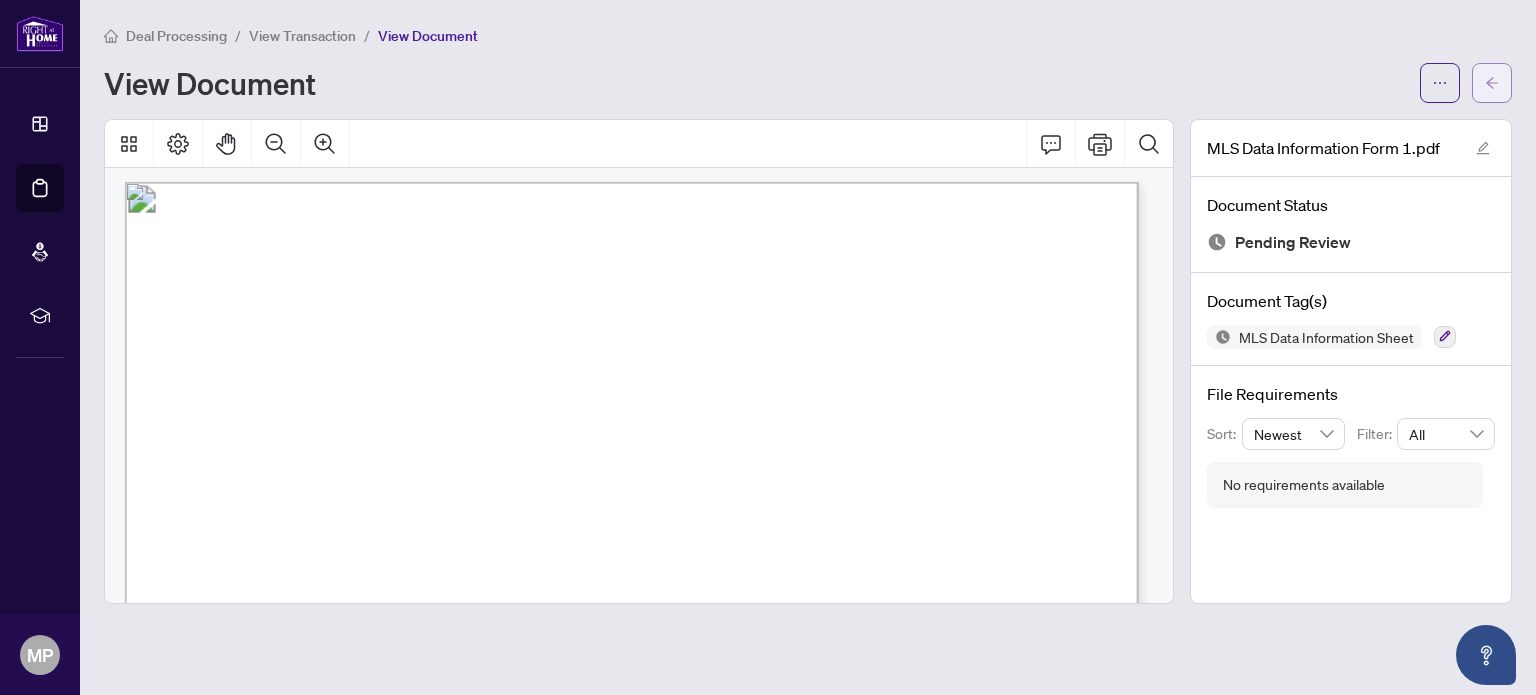 click at bounding box center (1492, 83) 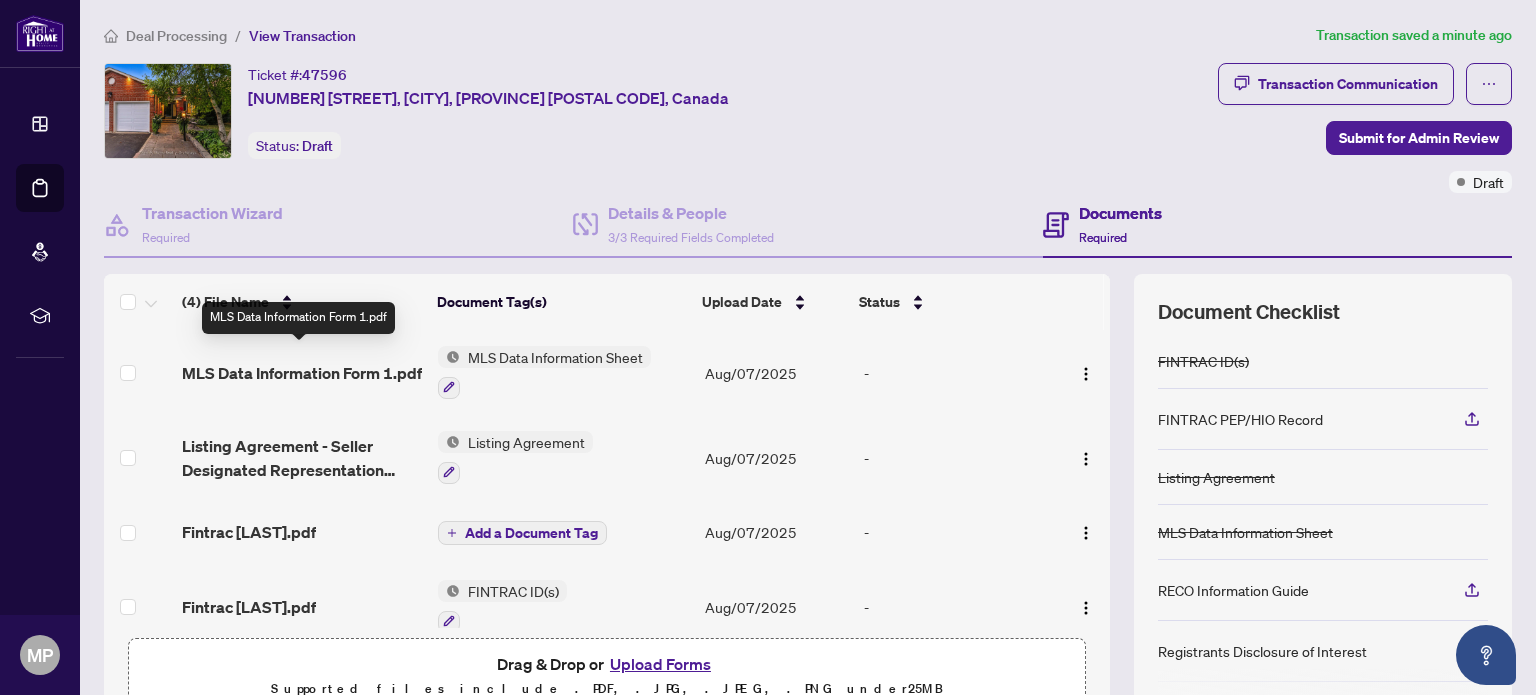click on "MLS Data Information Form 1.pdf" at bounding box center [302, 373] 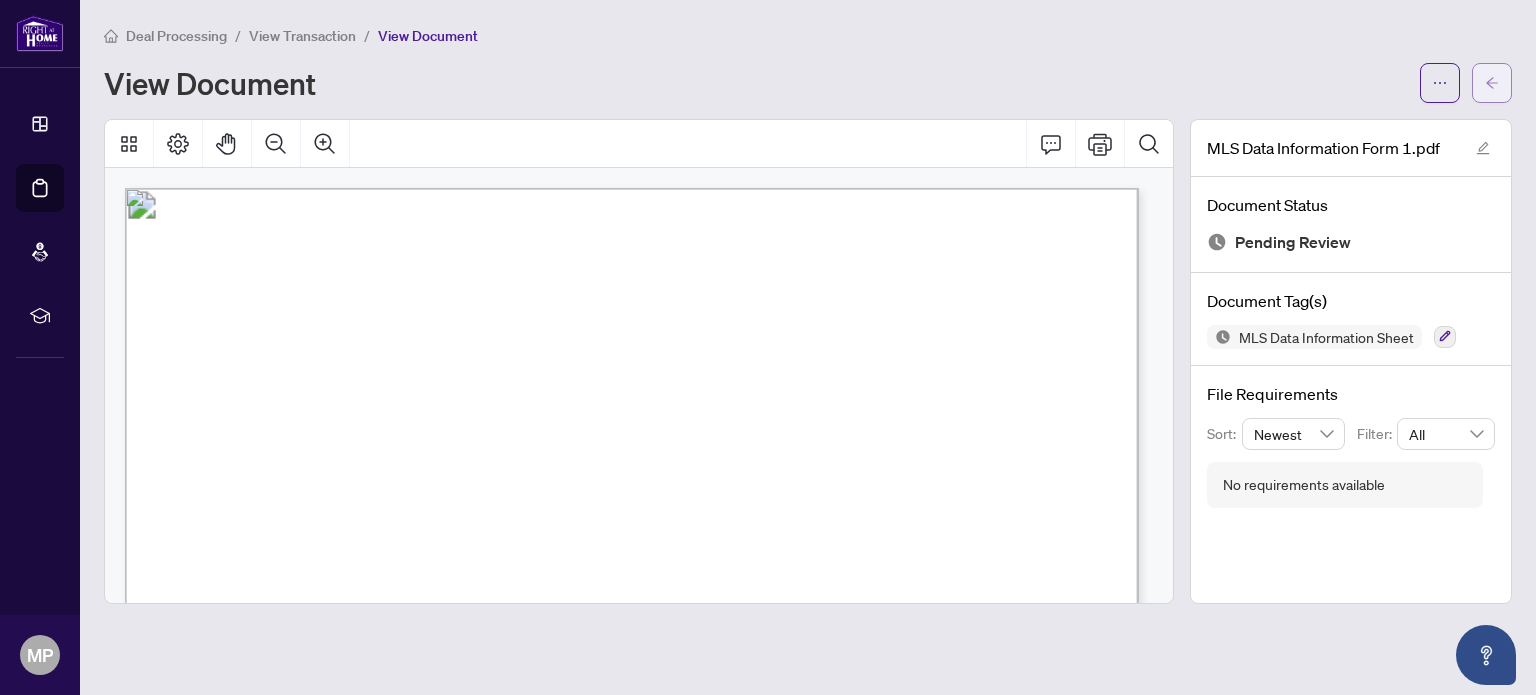 click at bounding box center [1492, 83] 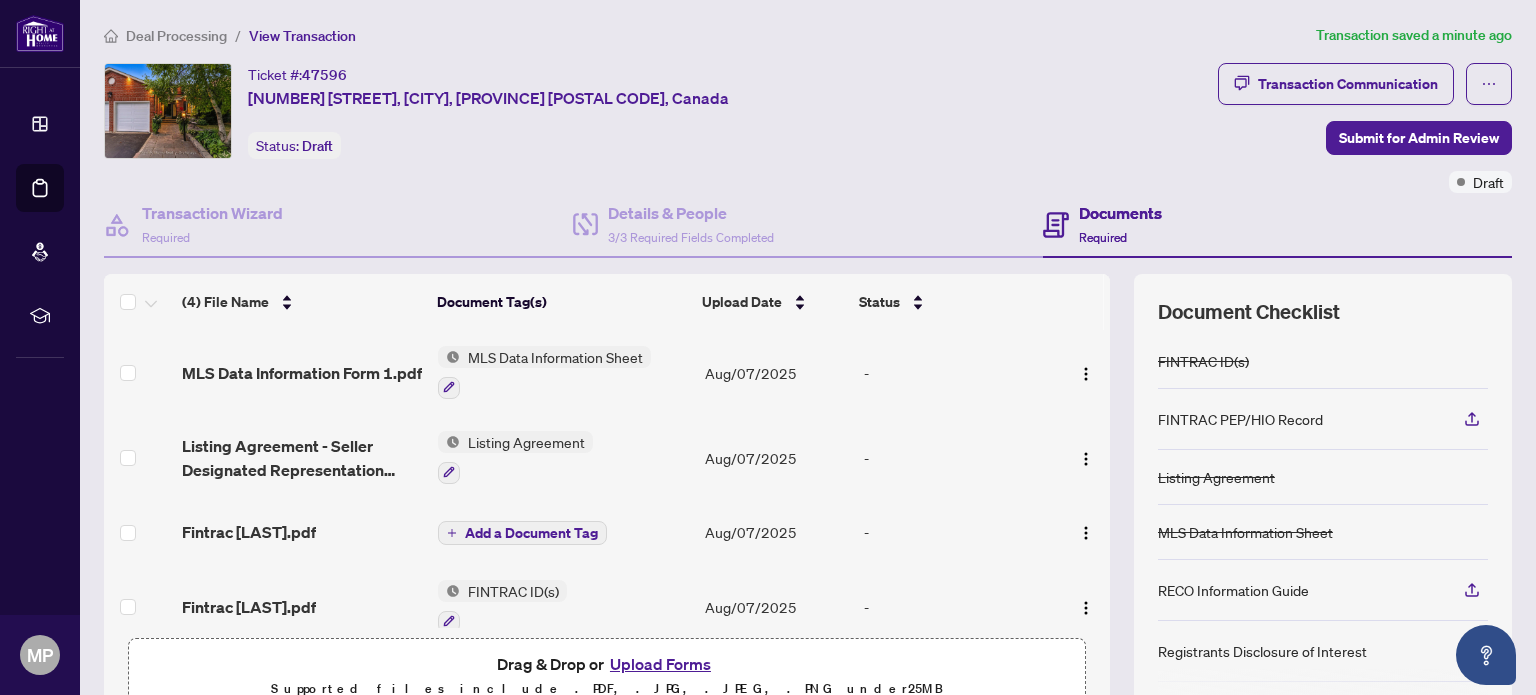scroll, scrollTop: 25, scrollLeft: 0, axis: vertical 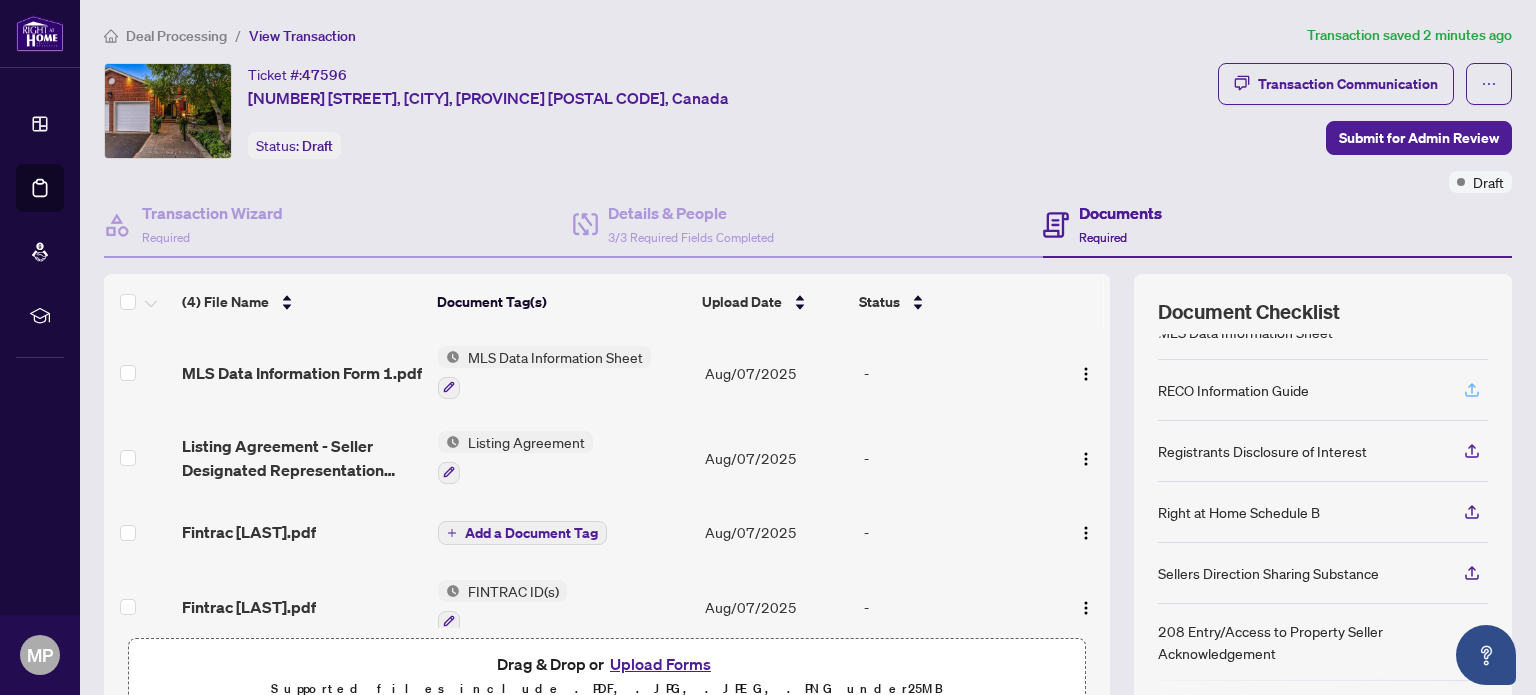 click 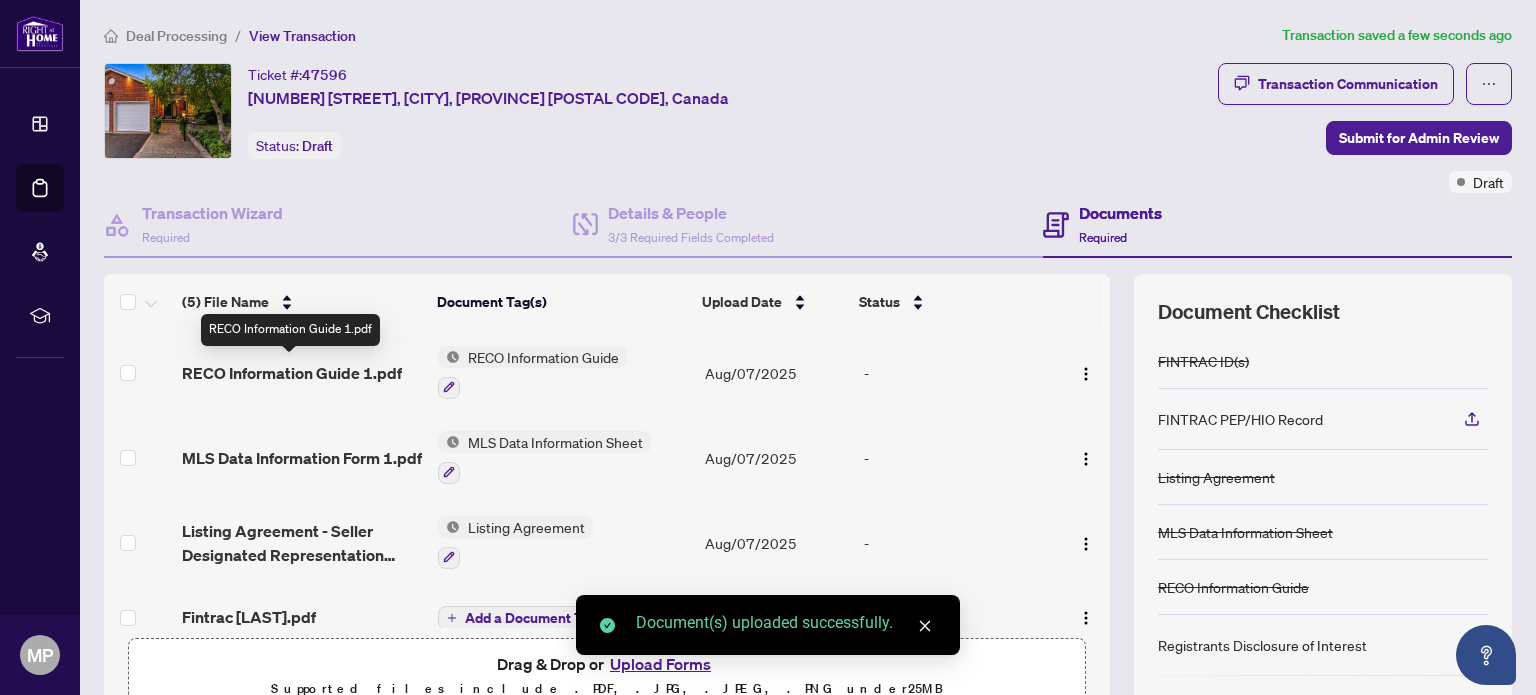 click on "RECO Information Guide 1.pdf" at bounding box center (292, 373) 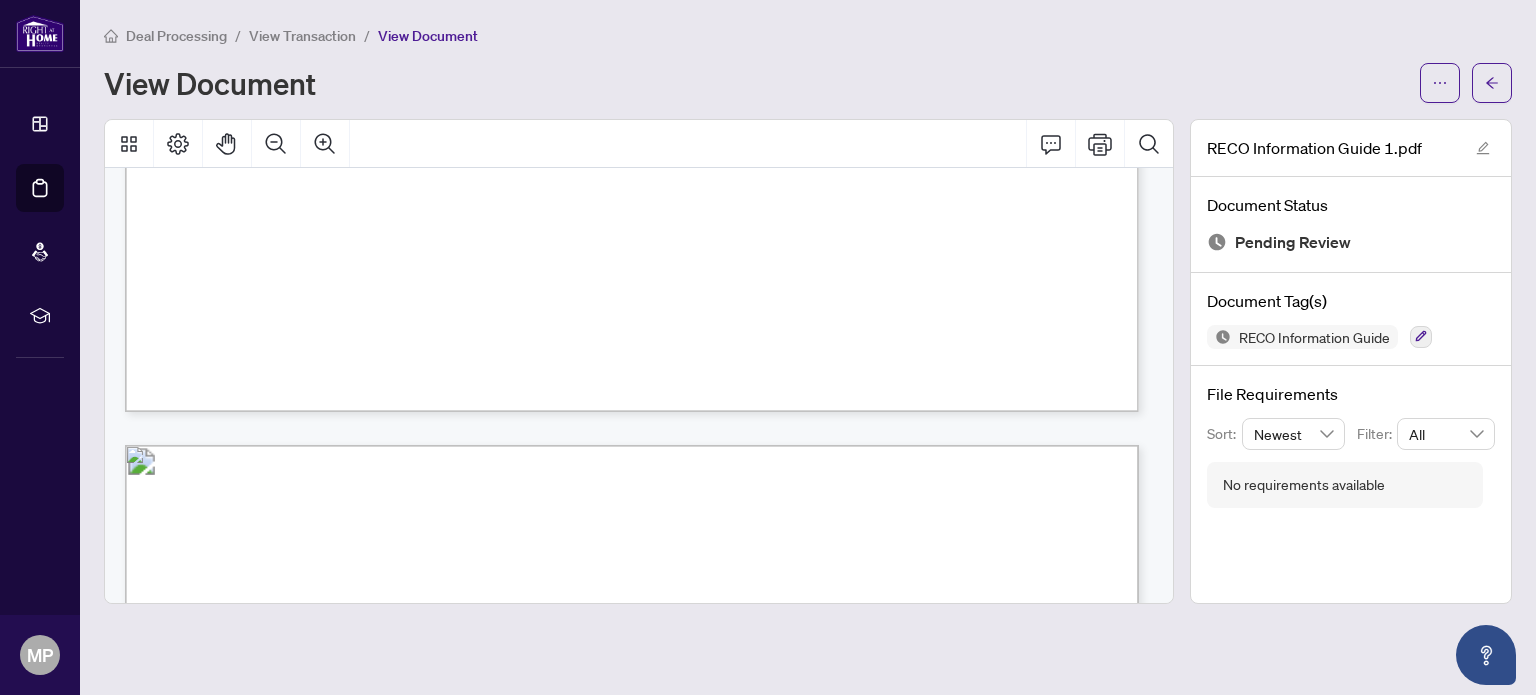 scroll, scrollTop: 15657, scrollLeft: 0, axis: vertical 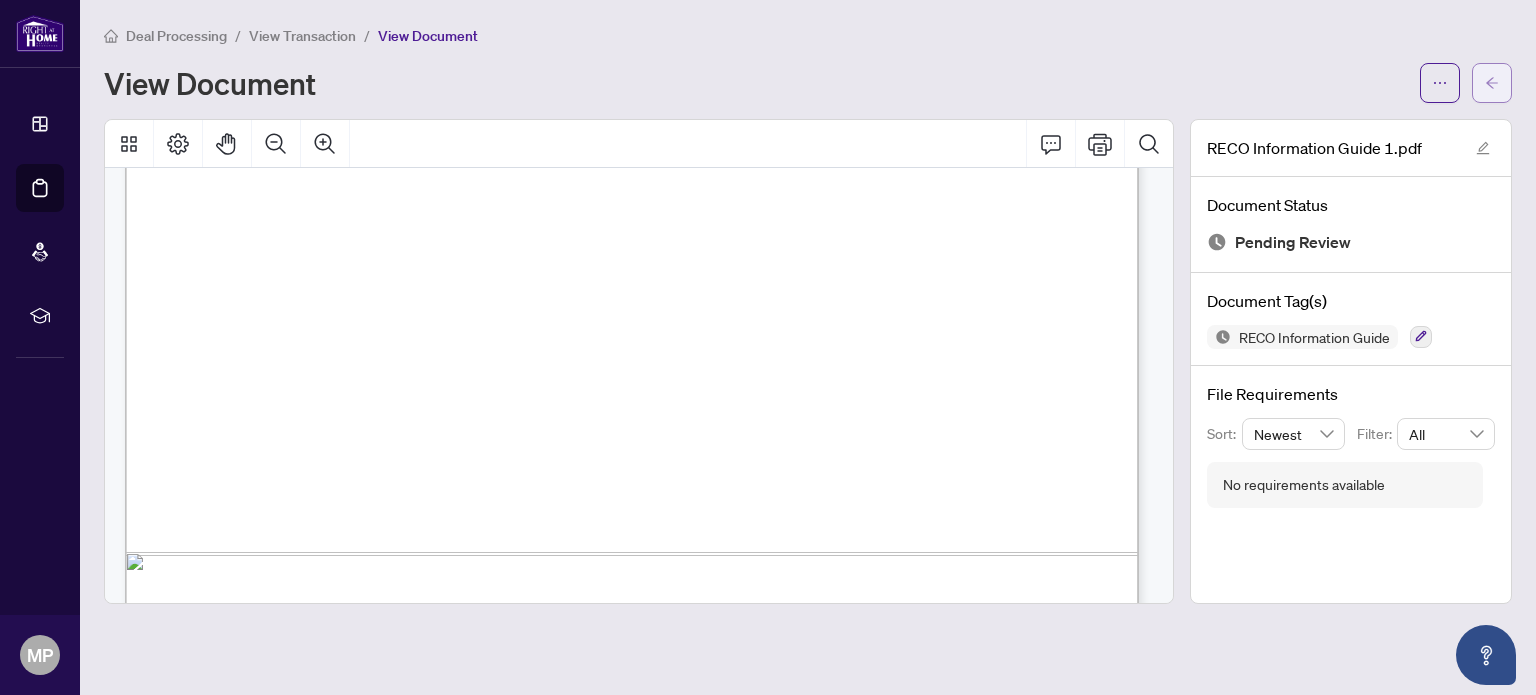 click at bounding box center [1492, 83] 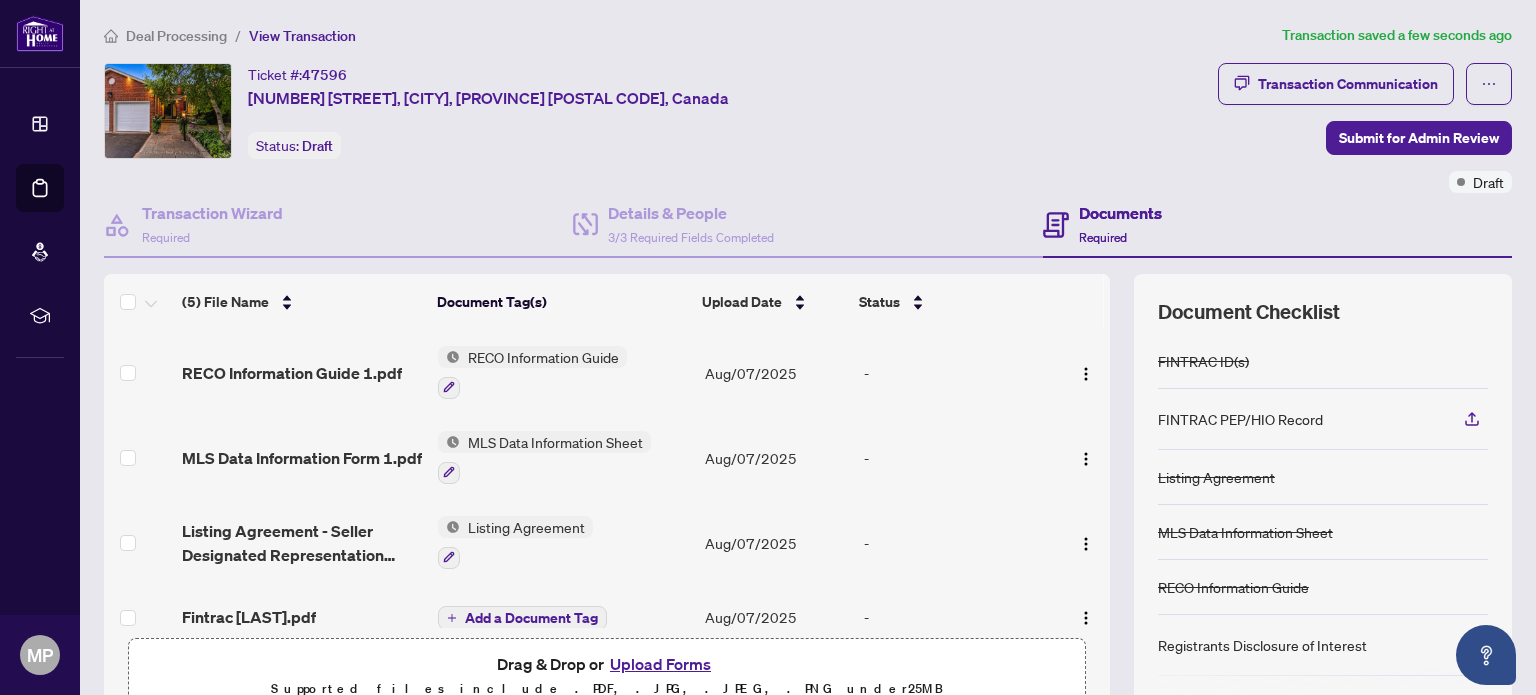 scroll, scrollTop: 100, scrollLeft: 0, axis: vertical 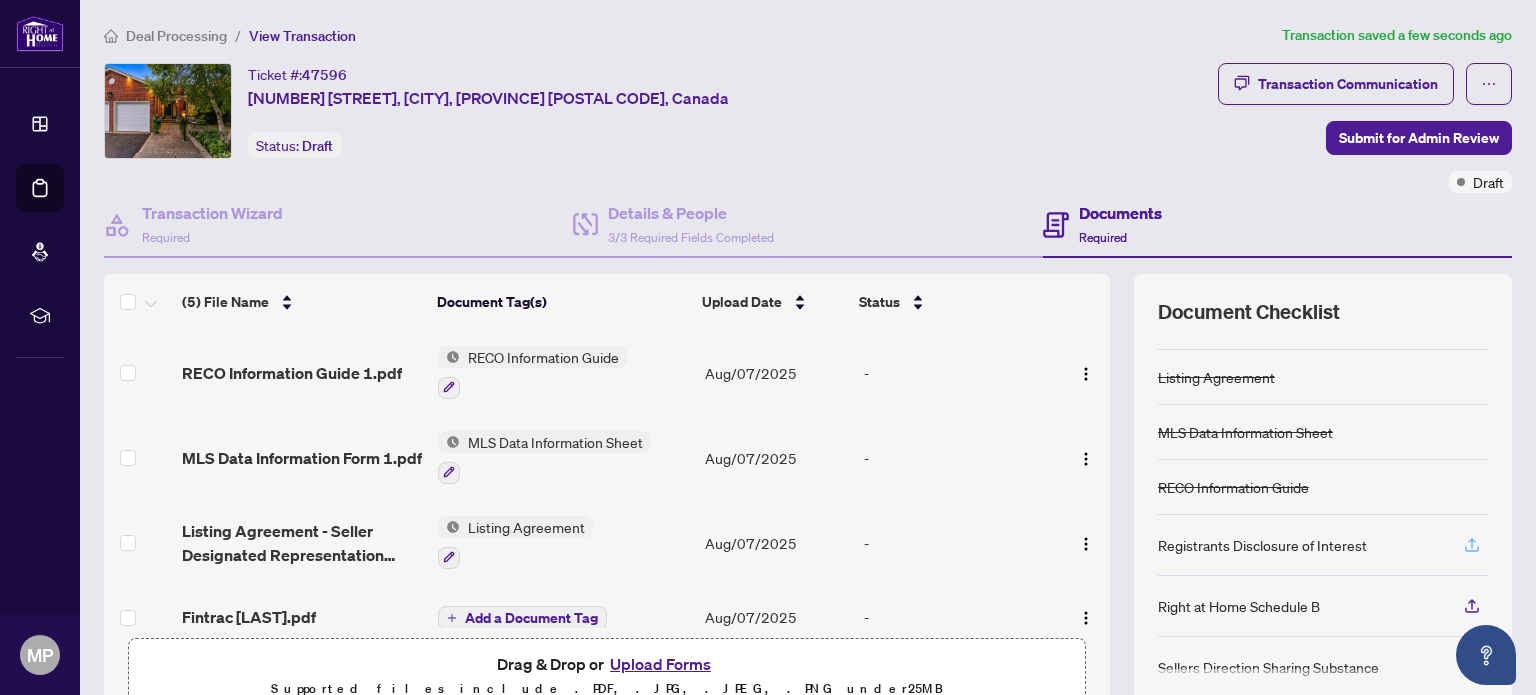 click 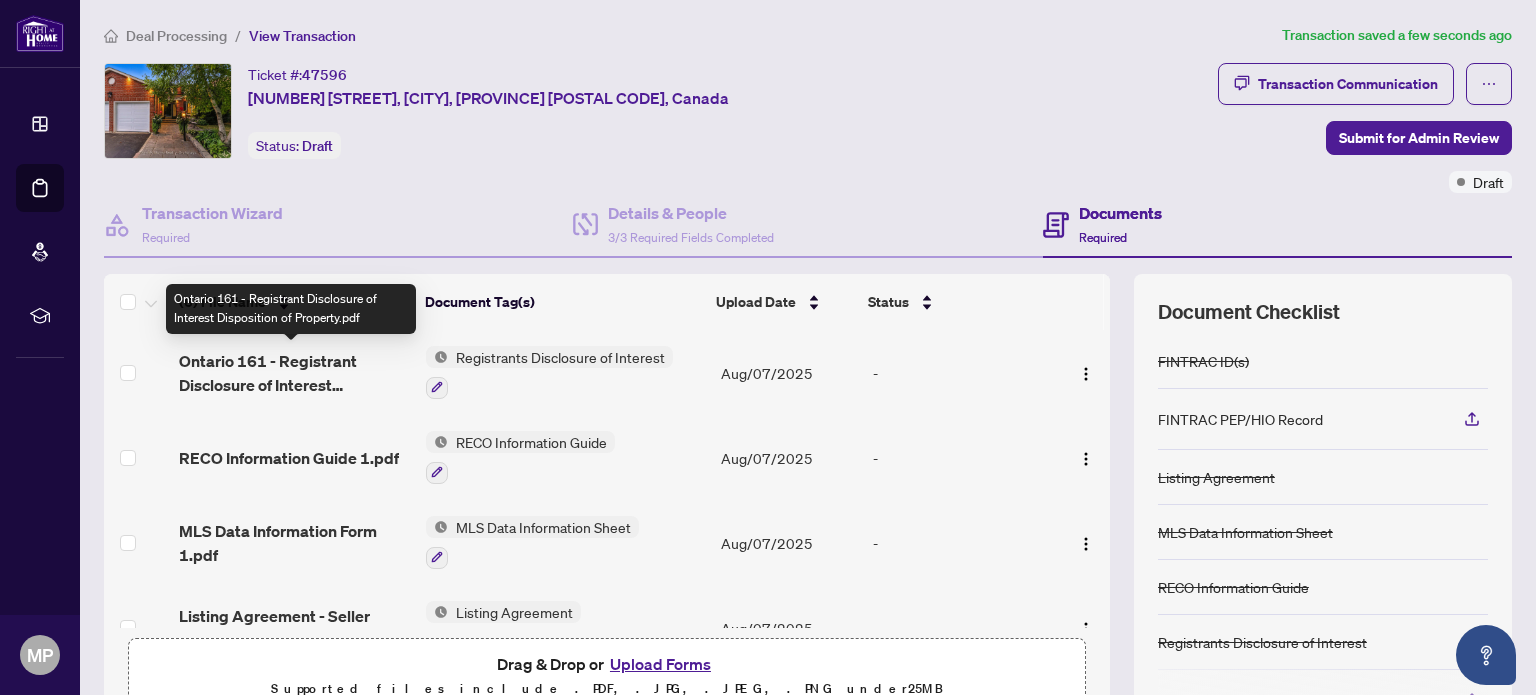 click on "Ontario 161 - Registrant Disclosure of Interest  Disposition of Property.pdf" at bounding box center [294, 373] 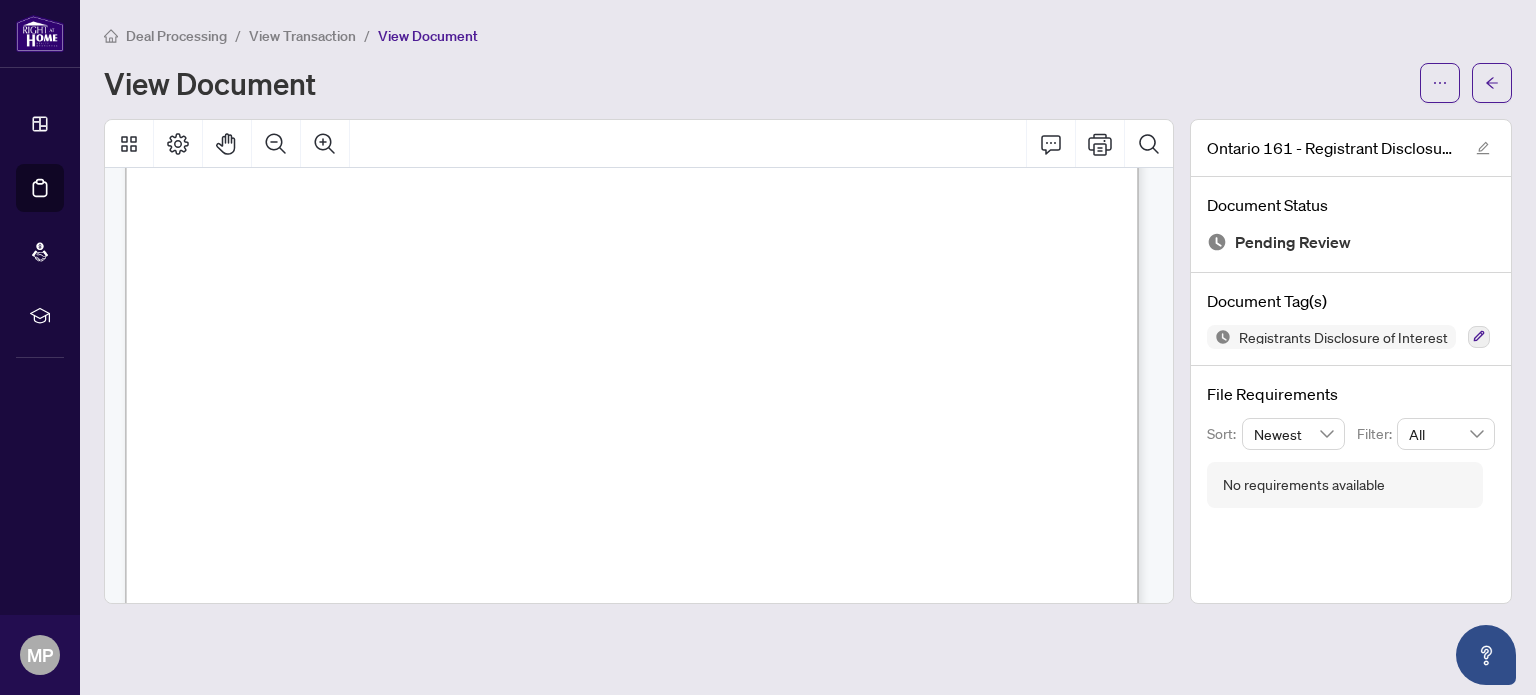 scroll, scrollTop: 700, scrollLeft: 0, axis: vertical 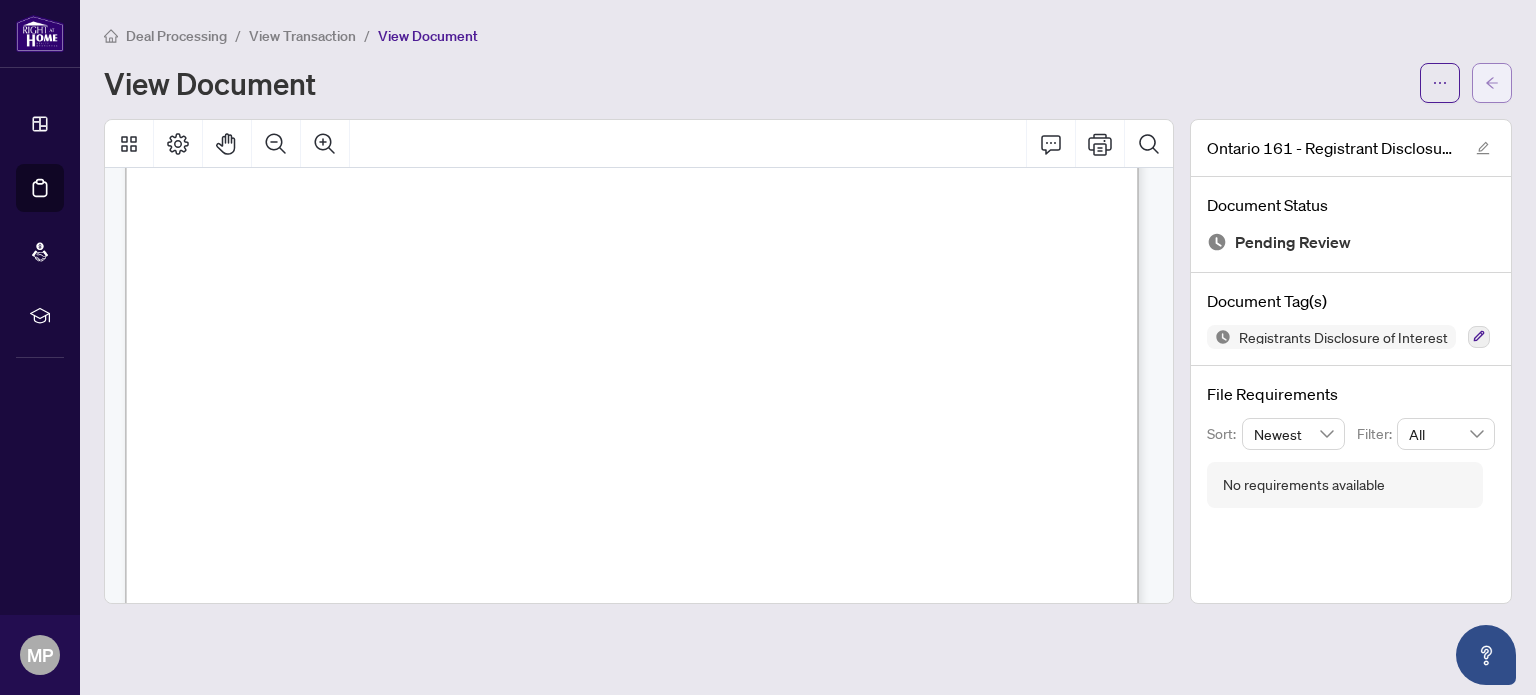 click 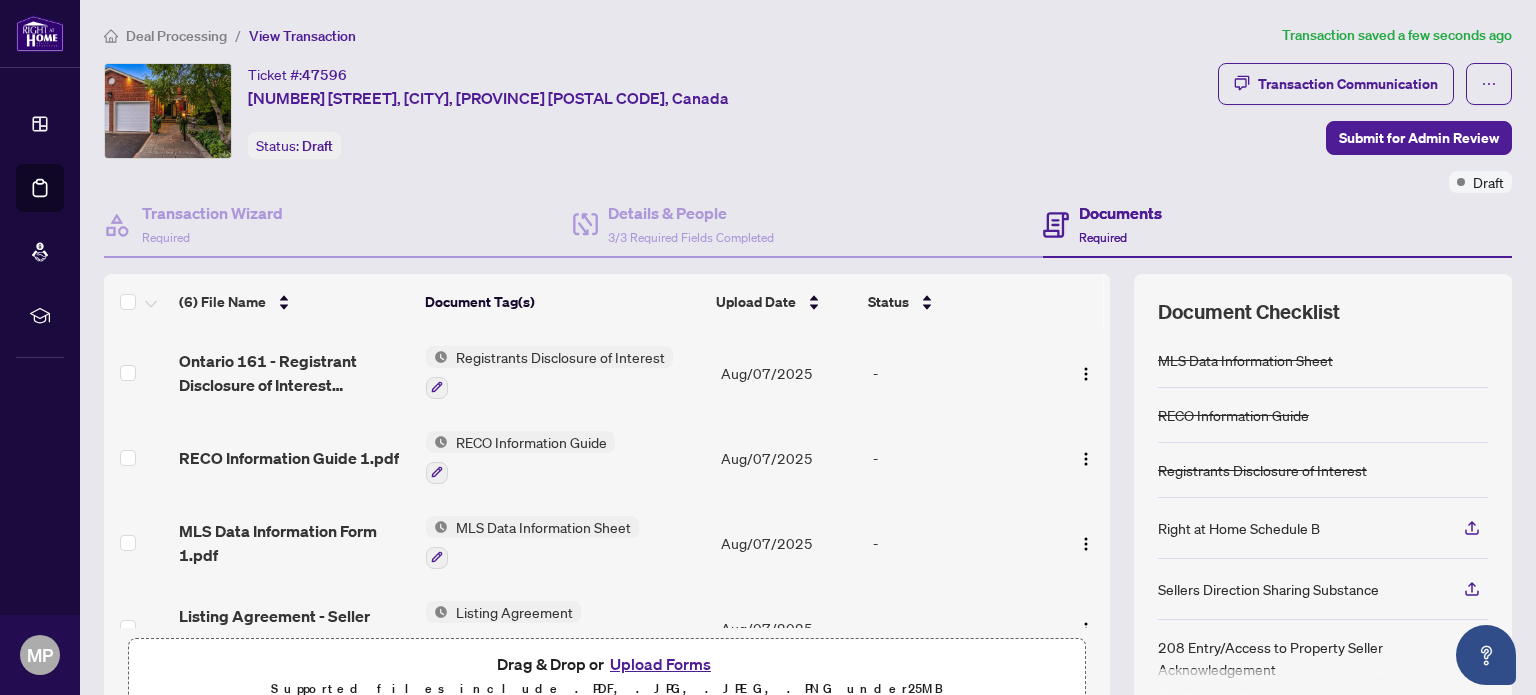 scroll, scrollTop: 200, scrollLeft: 0, axis: vertical 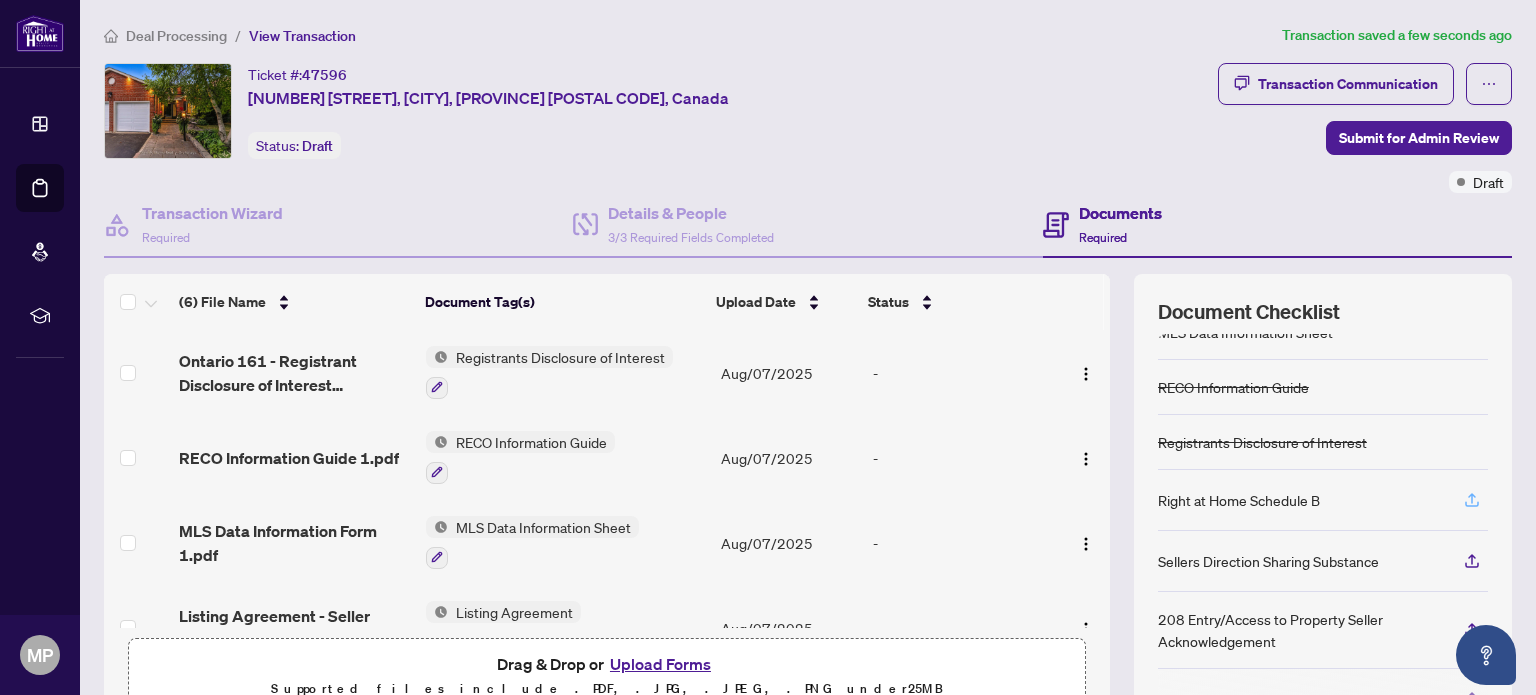 click 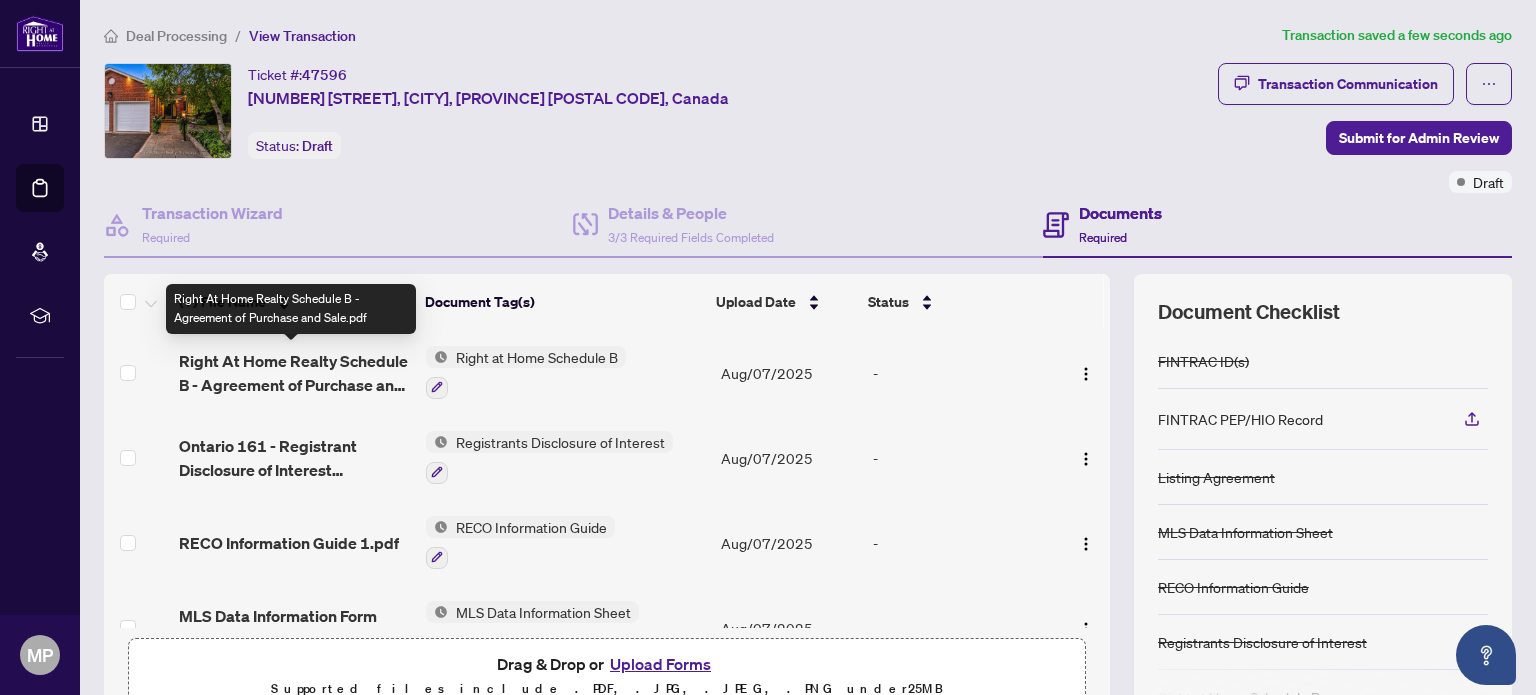 click on "Right At Home Realty Schedule B - Agreement of Purchase and Sale.pdf" at bounding box center (294, 373) 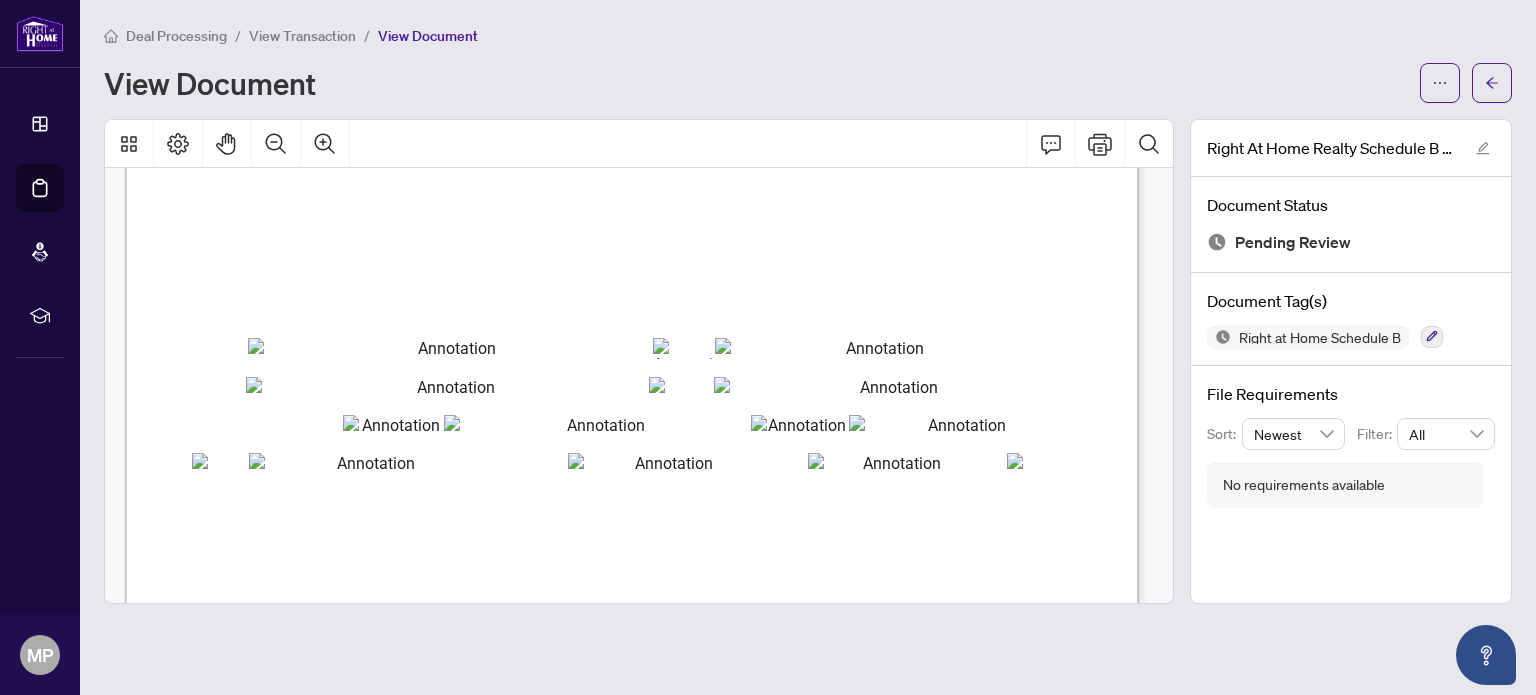 scroll, scrollTop: 0, scrollLeft: 0, axis: both 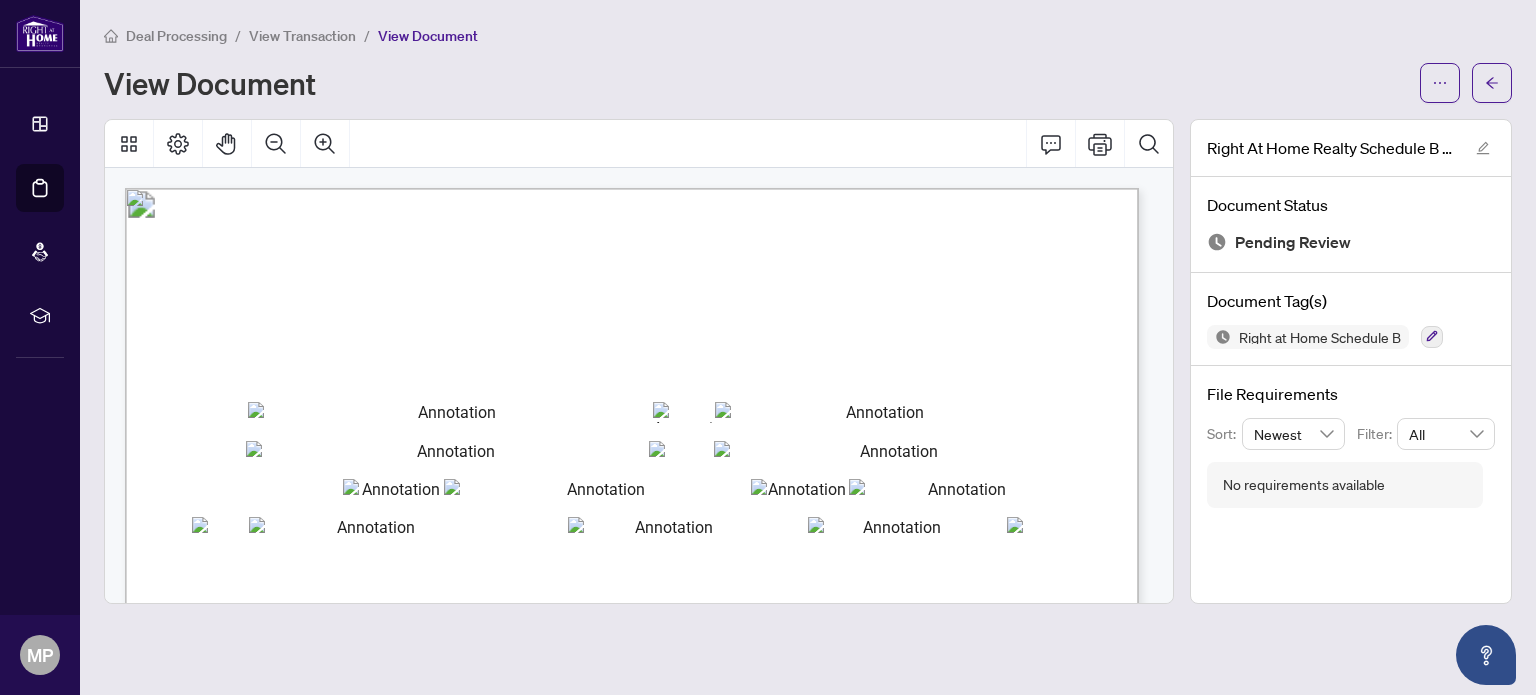 click on "Deal Processing / View Transaction / View Document View Document" at bounding box center [808, 63] 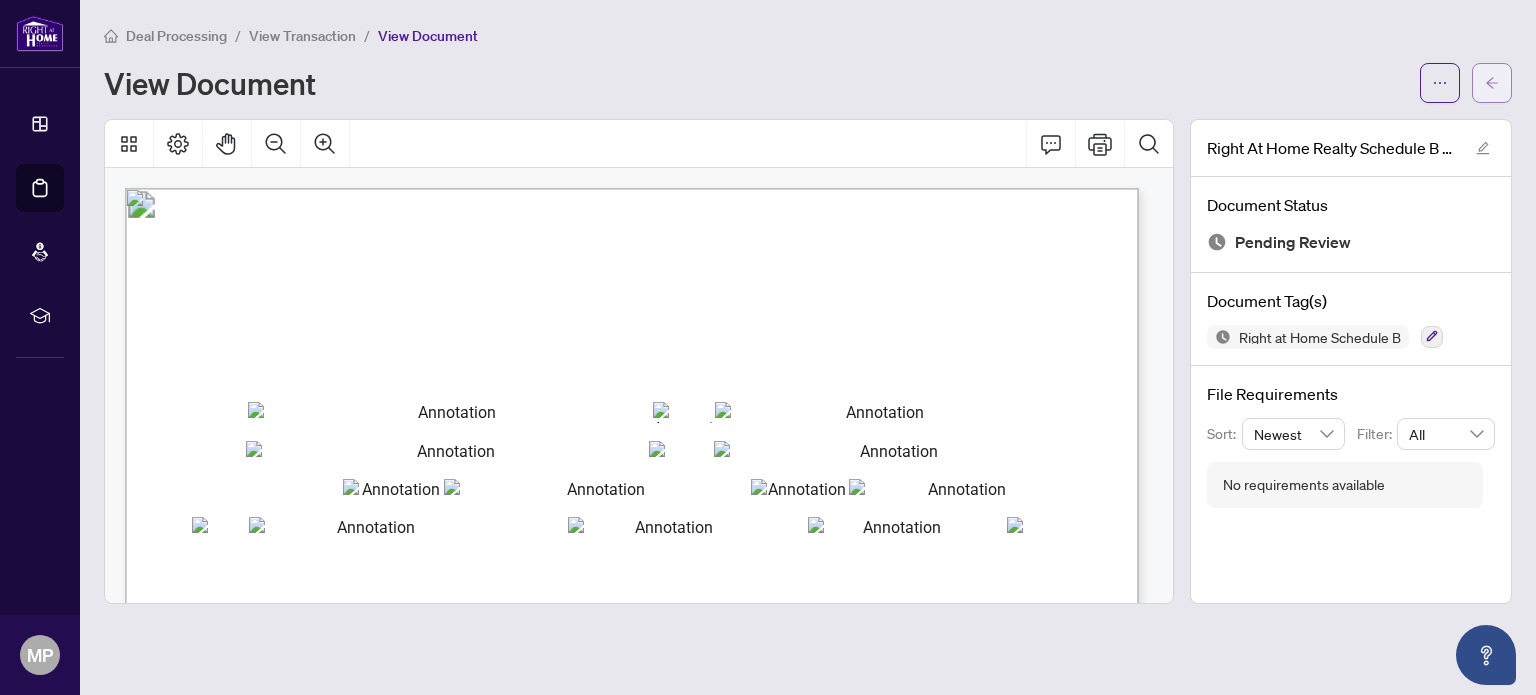 click at bounding box center (1492, 83) 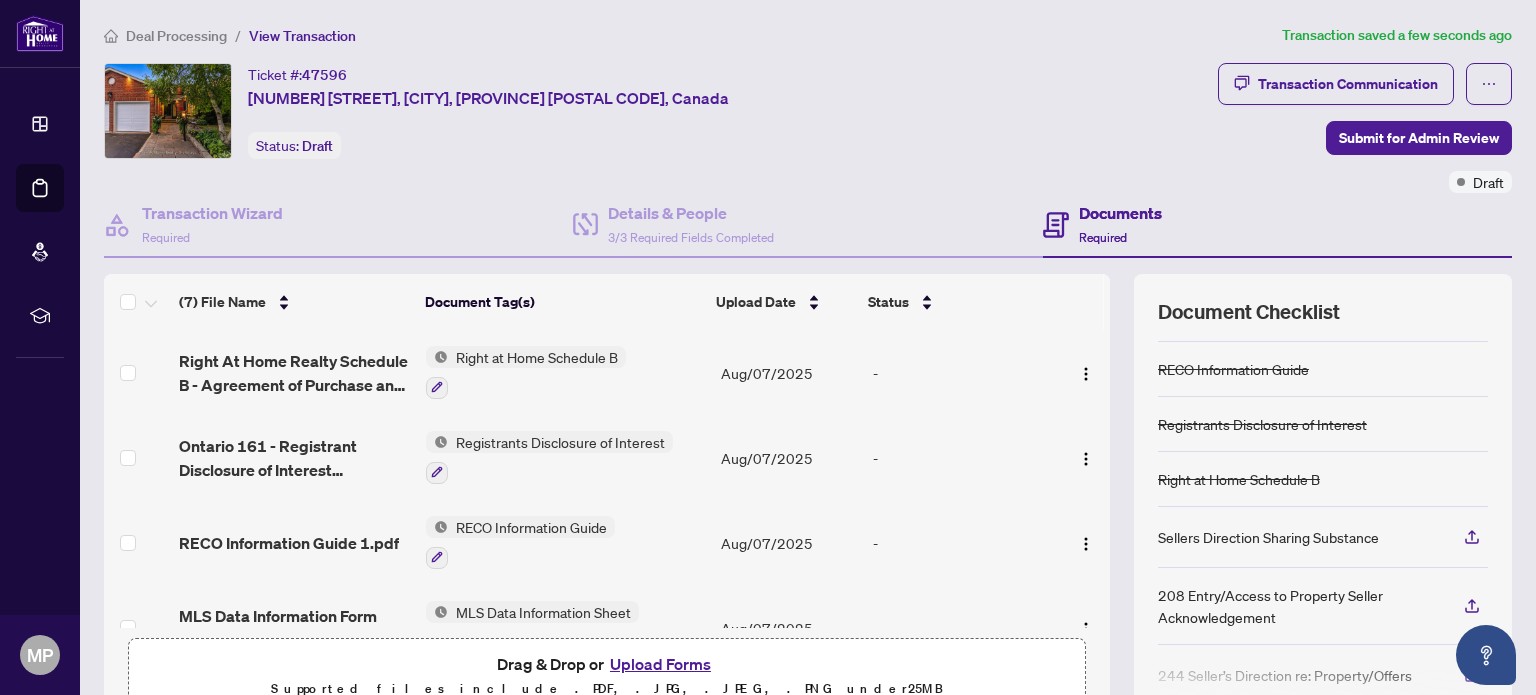 scroll, scrollTop: 228, scrollLeft: 0, axis: vertical 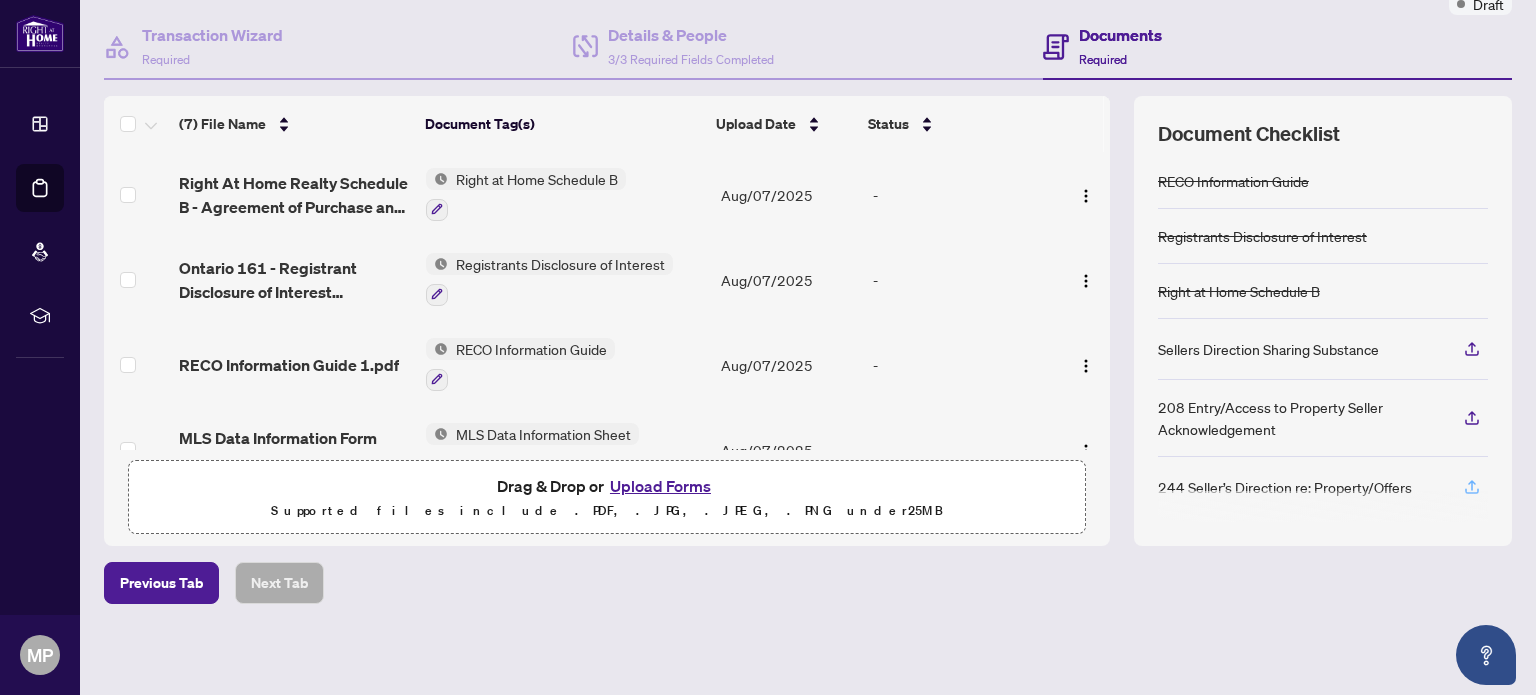 click 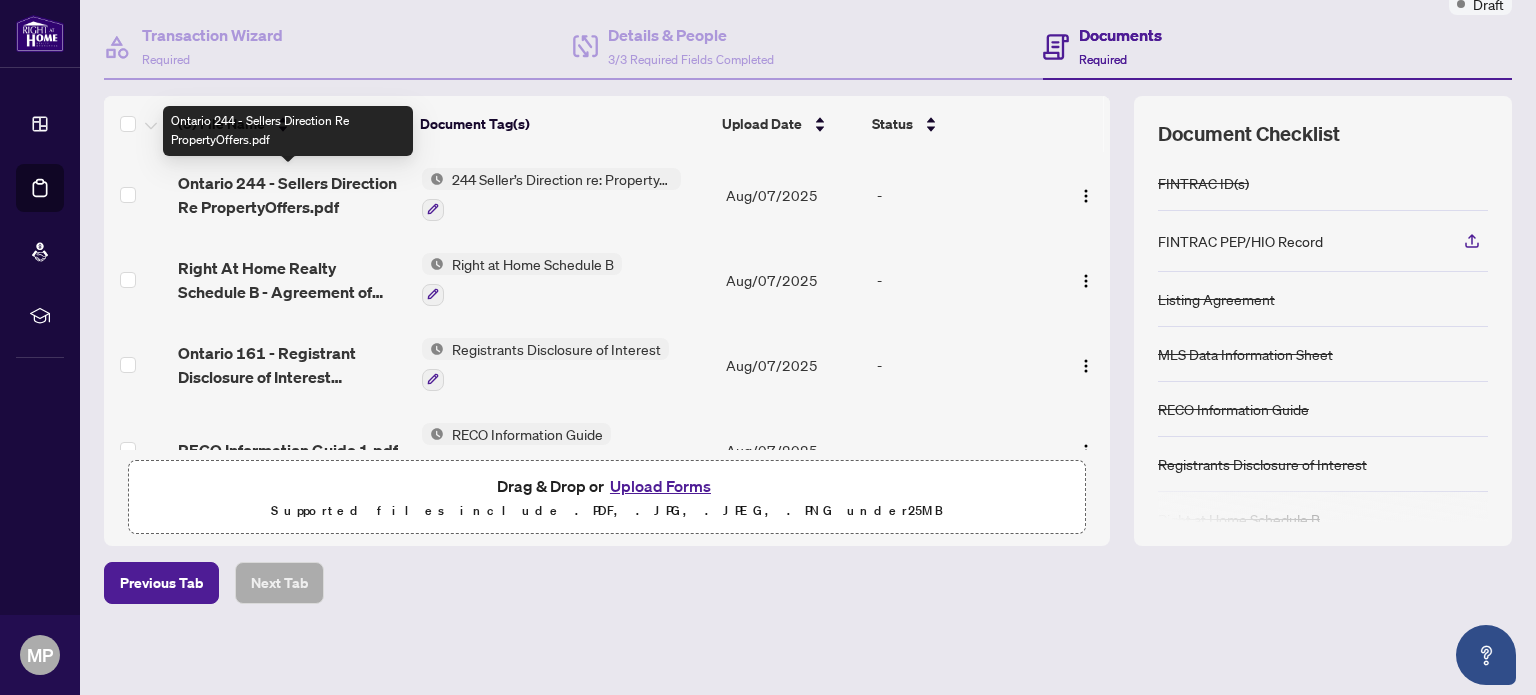 click on "Ontario 244 - Sellers Direction Re PropertyOffers.pdf" at bounding box center [291, 195] 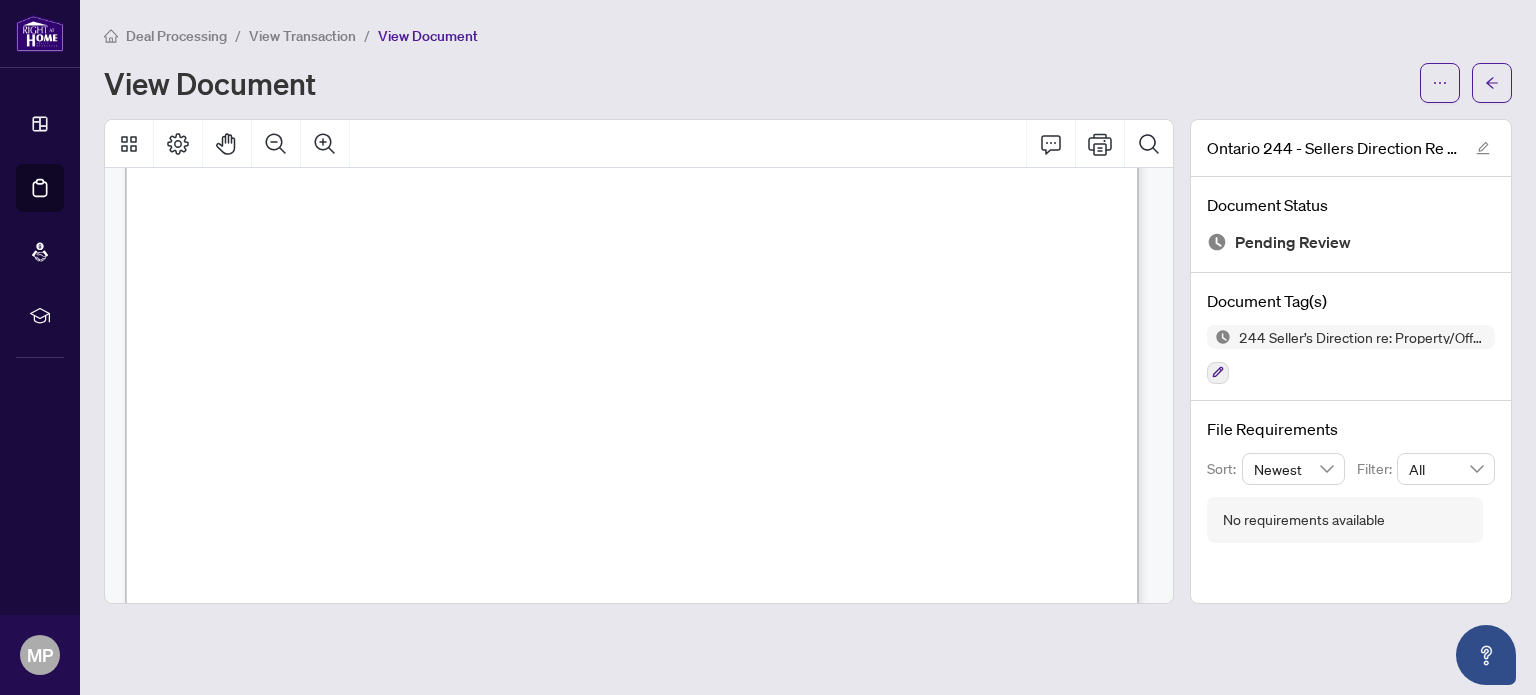 scroll, scrollTop: 300, scrollLeft: 0, axis: vertical 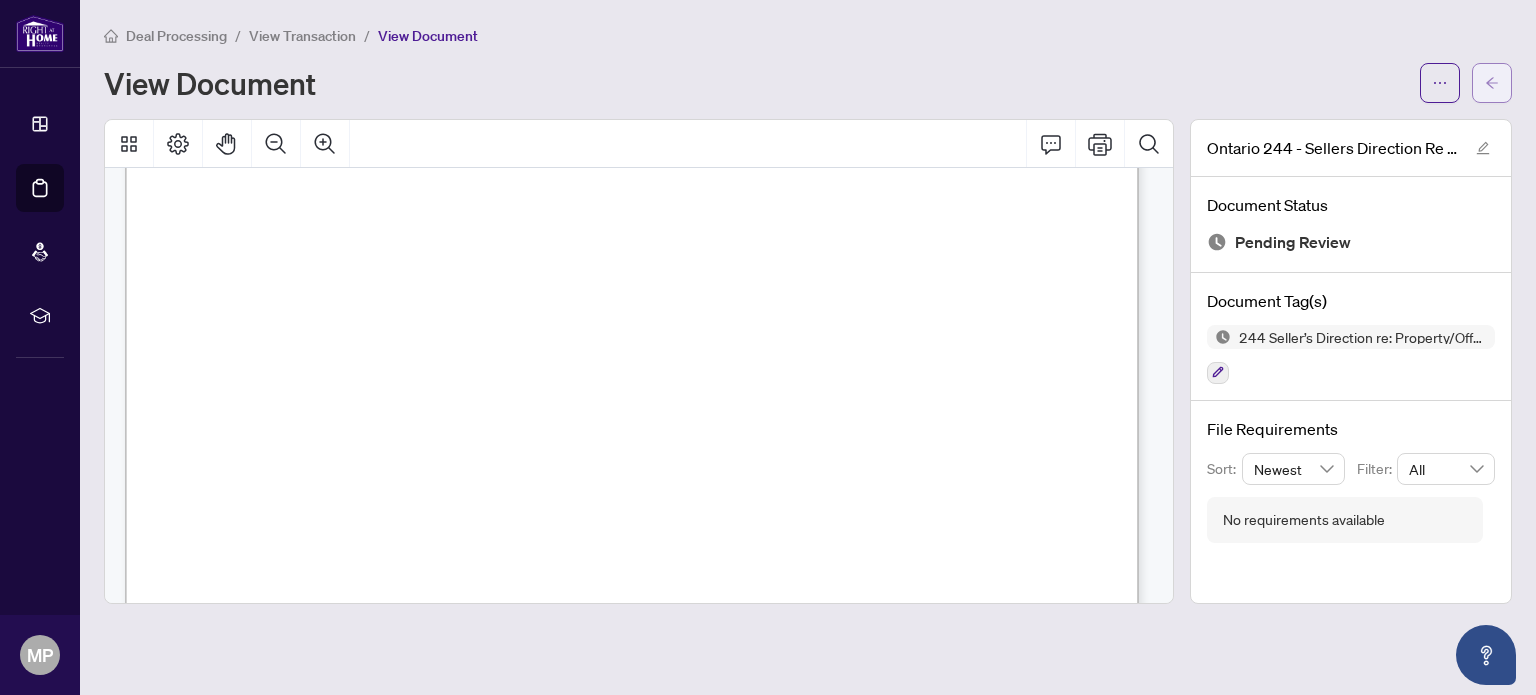 click 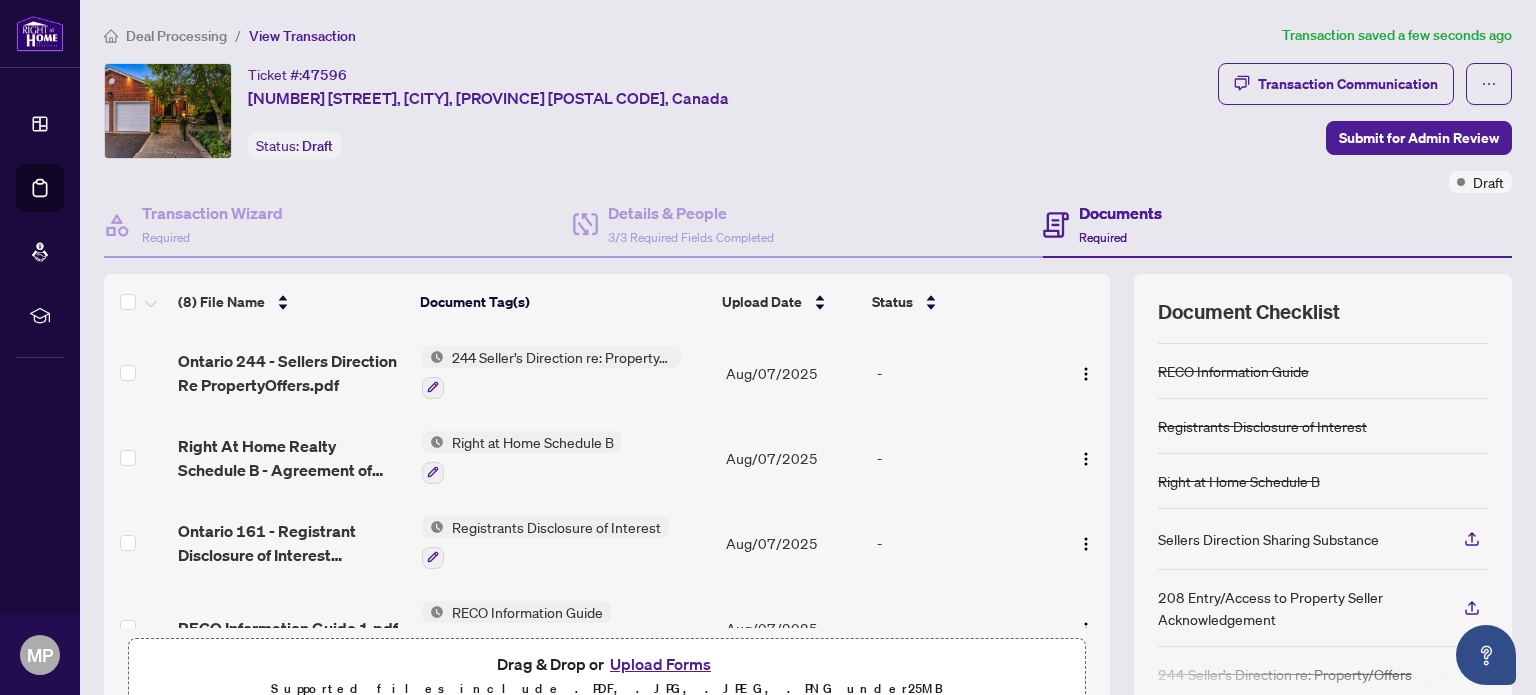 scroll, scrollTop: 222, scrollLeft: 0, axis: vertical 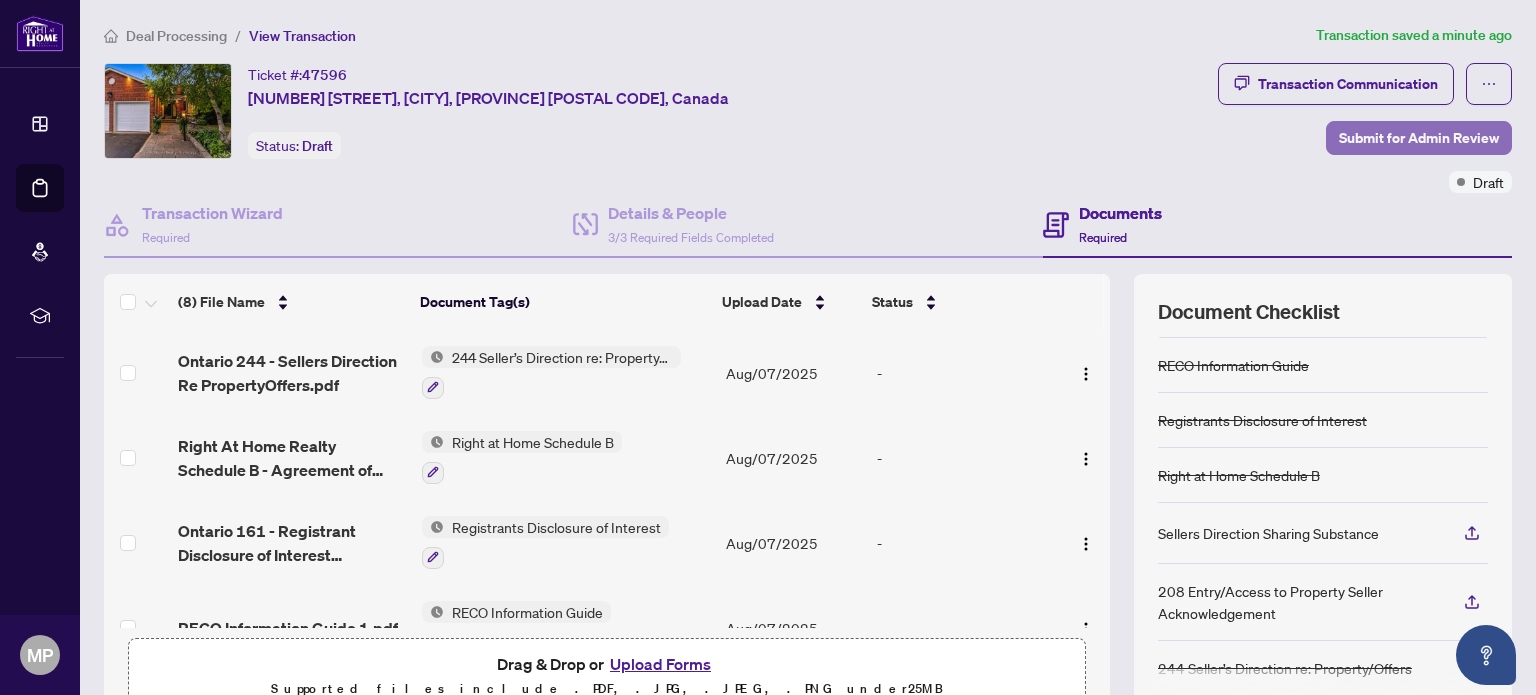click on "Submit for Admin Review" at bounding box center [1419, 138] 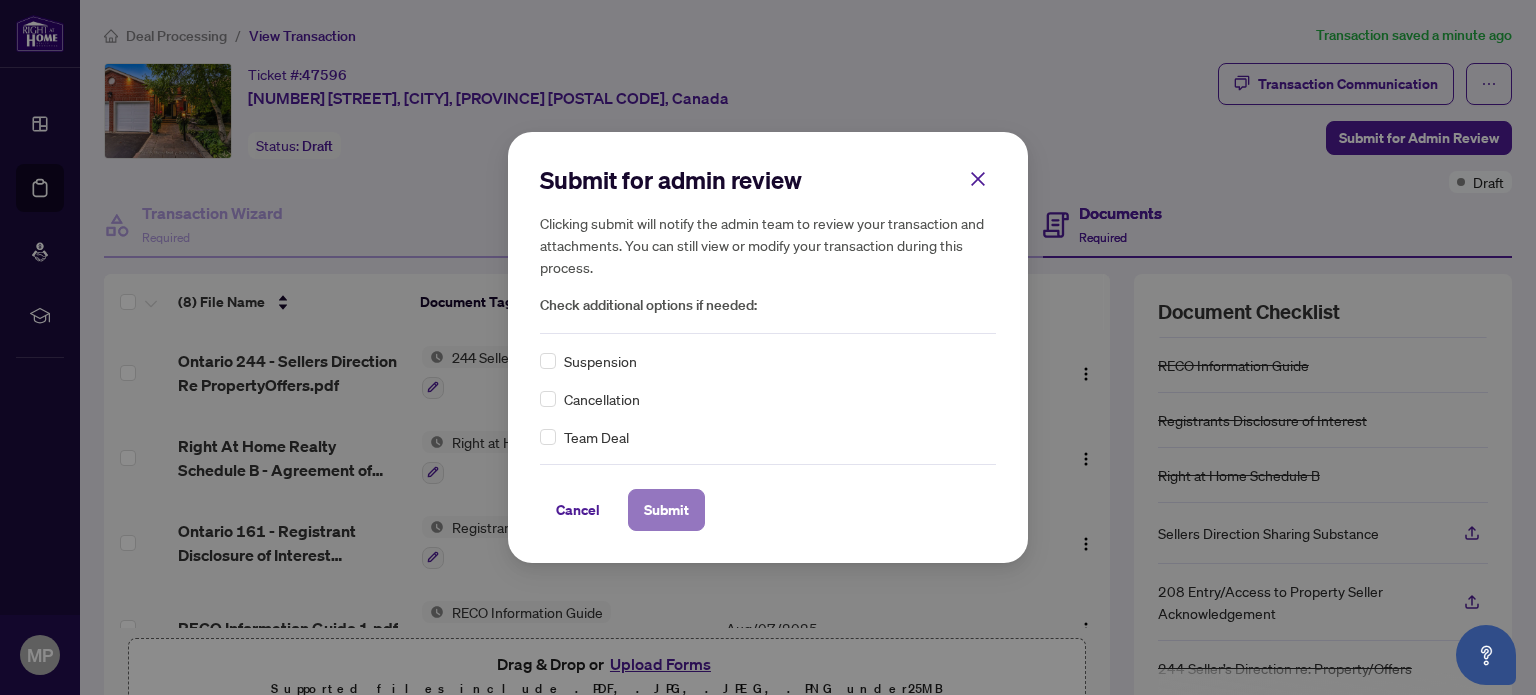 click on "Submit" at bounding box center (666, 510) 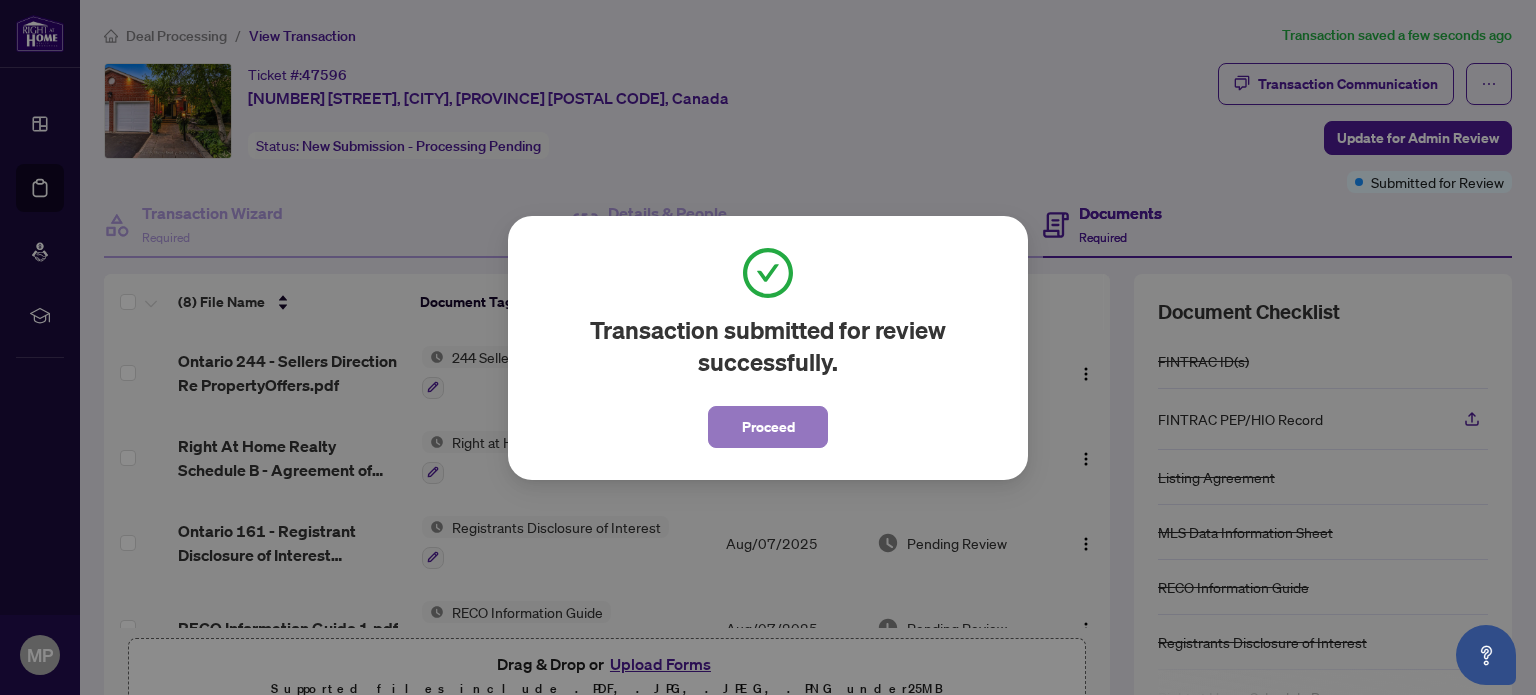 click on "Proceed" at bounding box center [768, 427] 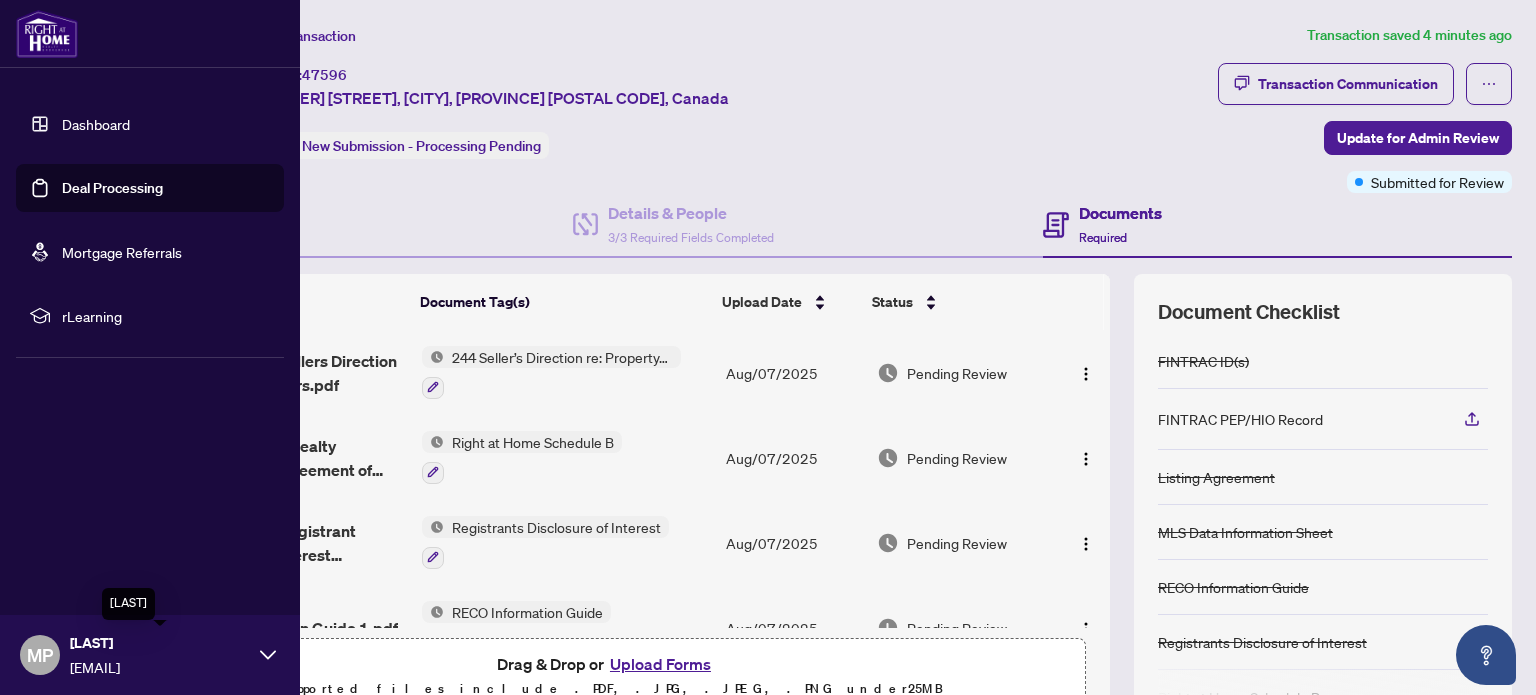 click on "[LAST]" at bounding box center [160, 643] 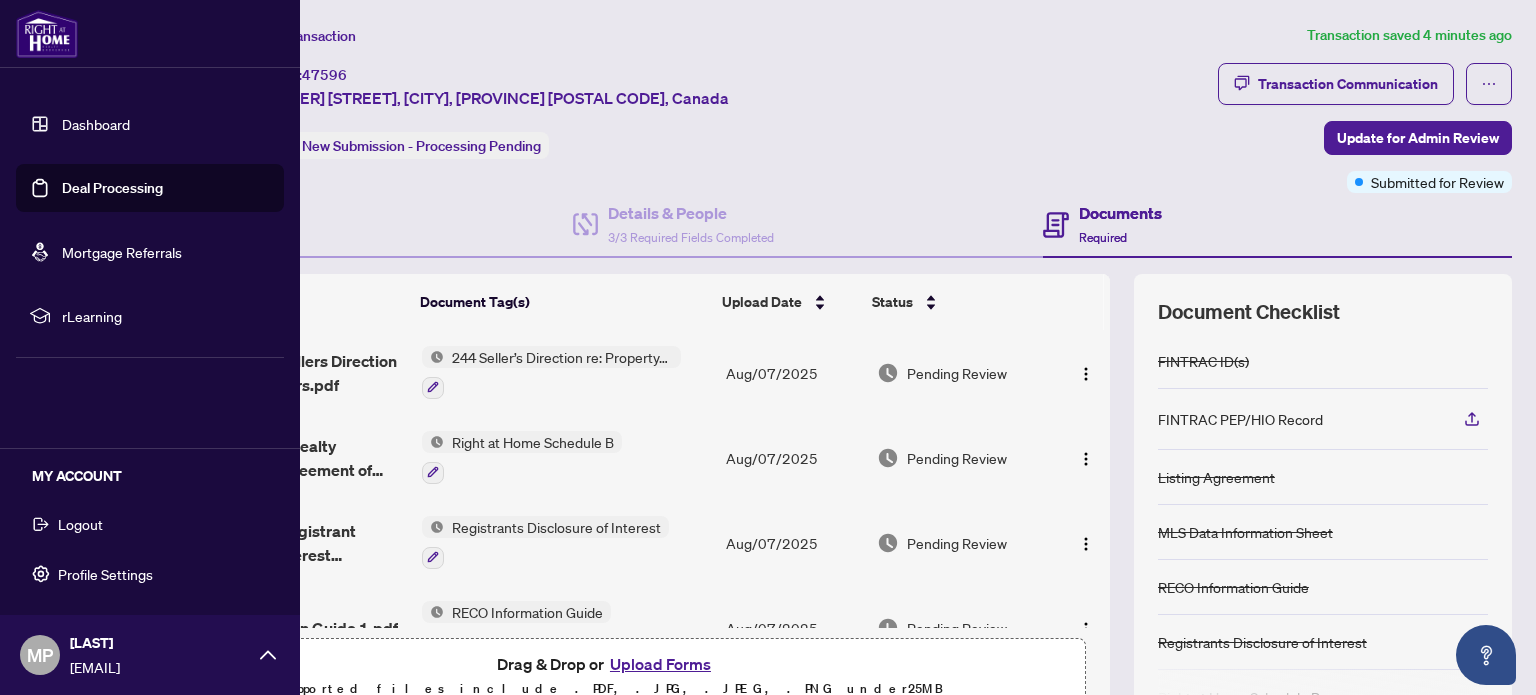 click on "Logout" at bounding box center (80, 524) 